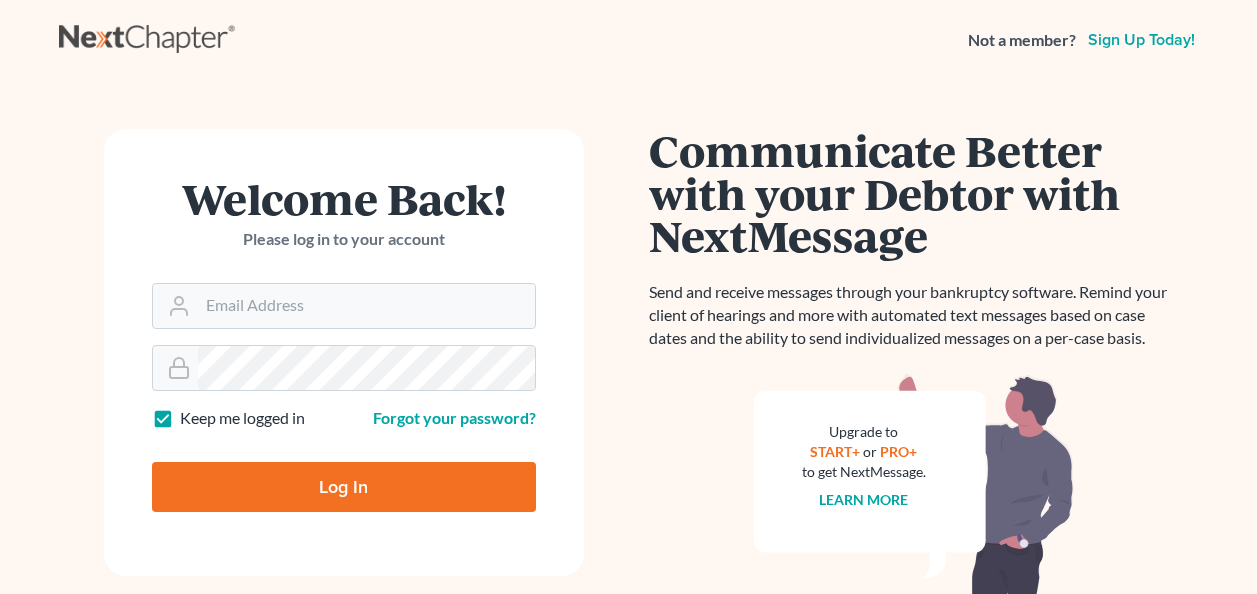 scroll, scrollTop: 0, scrollLeft: 0, axis: both 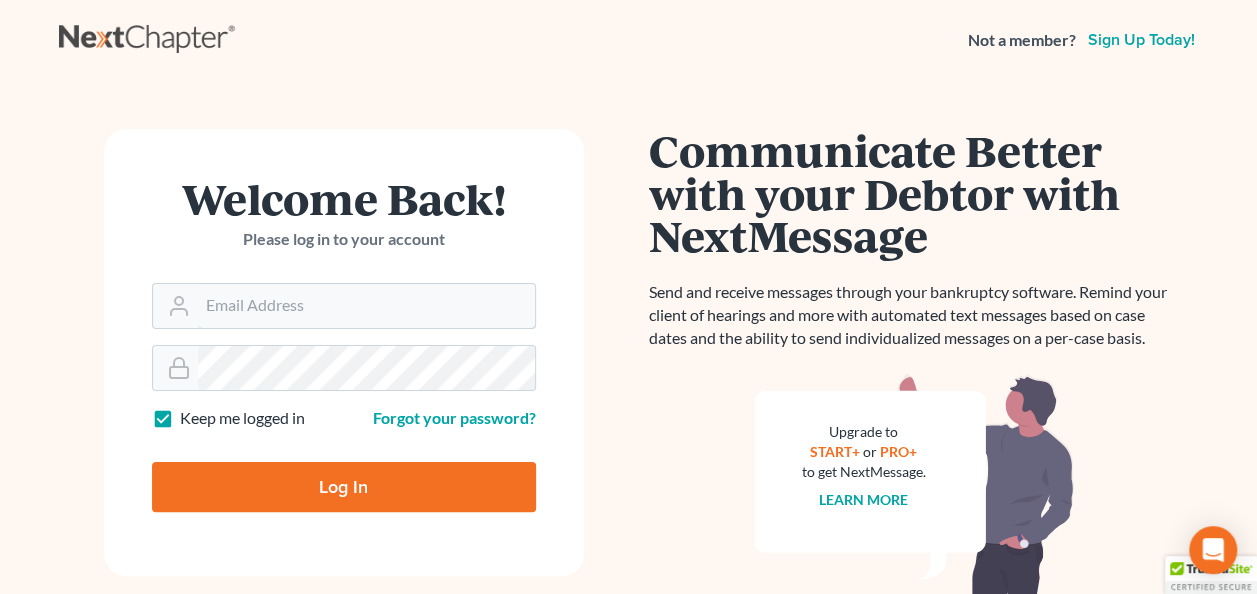 type on "[EMAIL]" 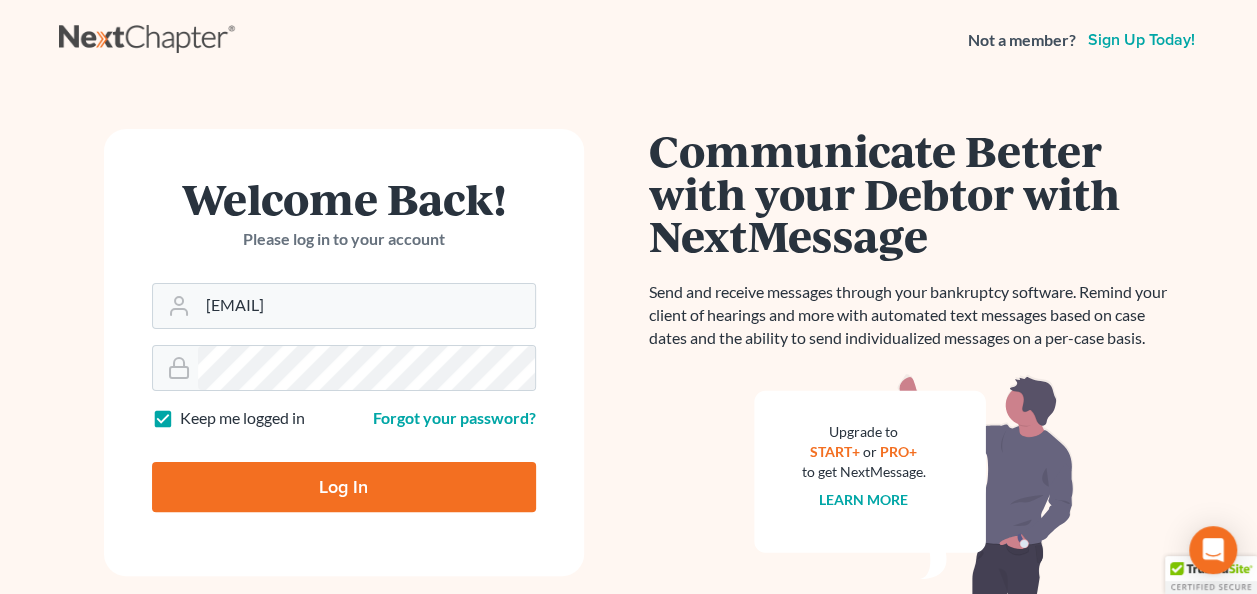 click on "Log In" at bounding box center (344, 487) 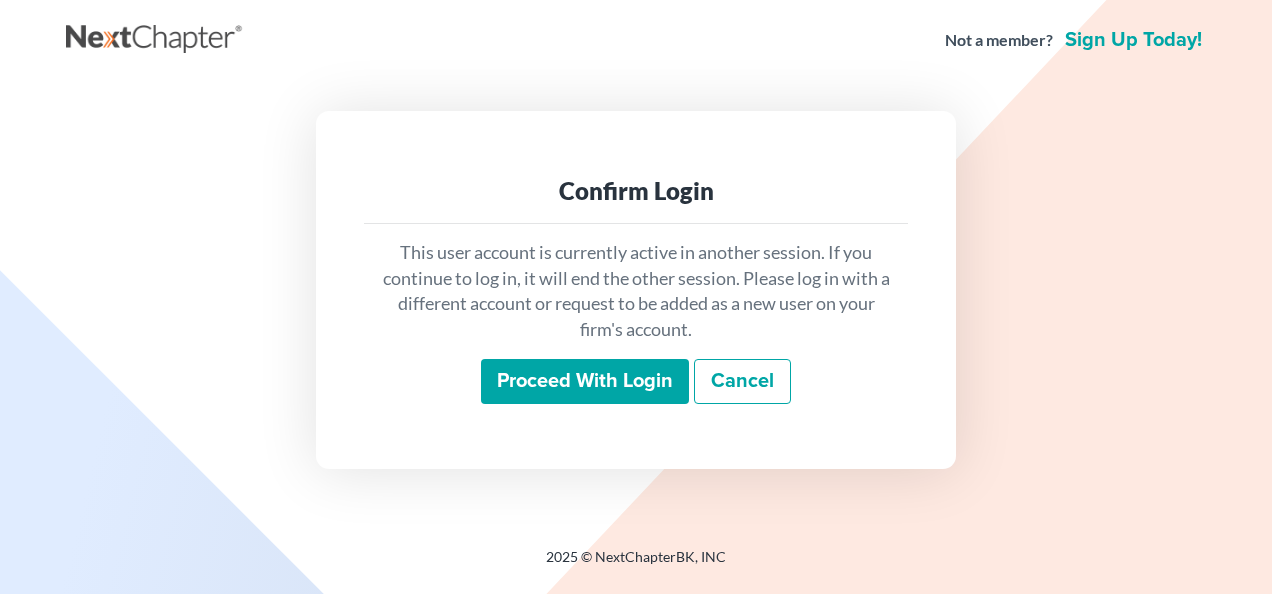 scroll, scrollTop: 0, scrollLeft: 0, axis: both 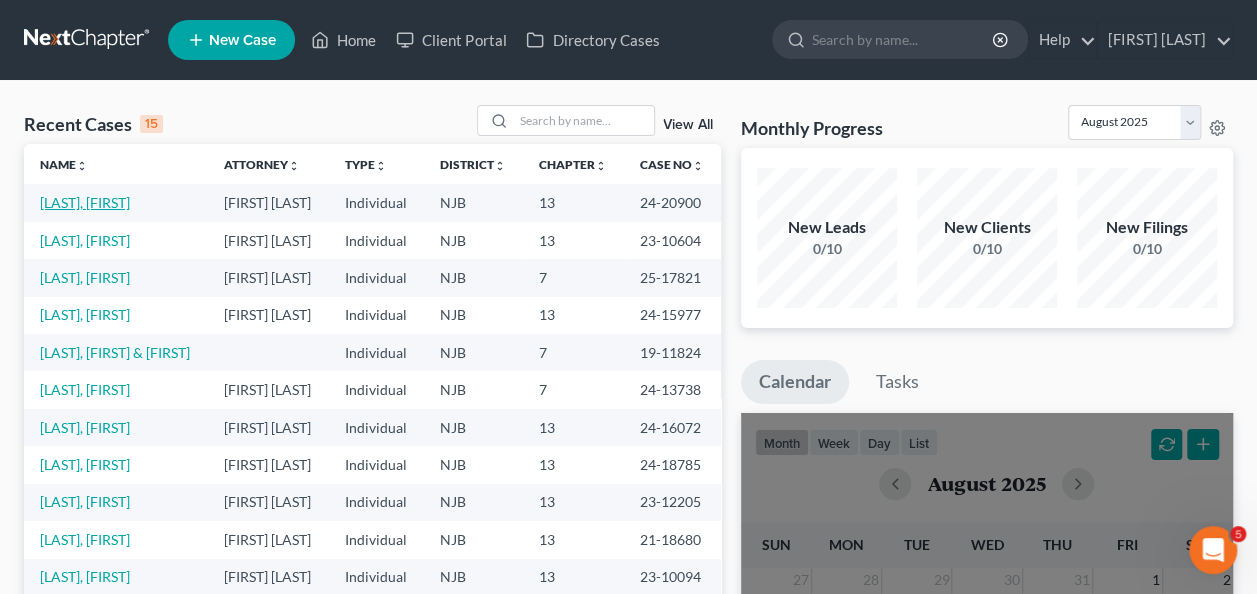 click on "[LAST], [FIRST]" at bounding box center [85, 202] 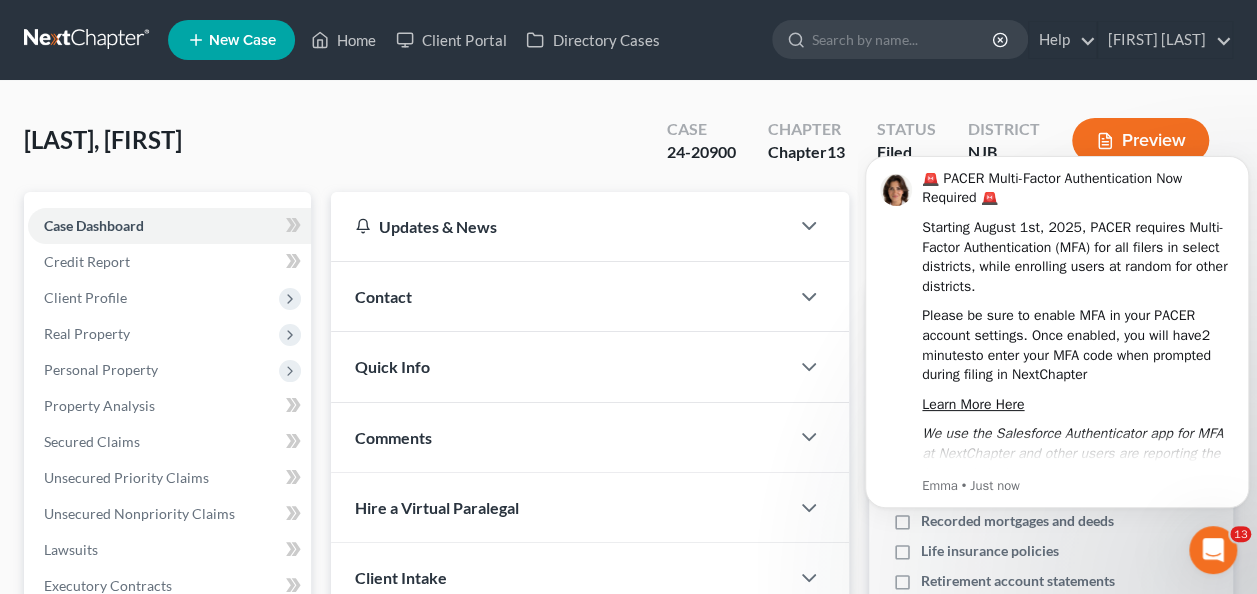 scroll, scrollTop: 0, scrollLeft: 0, axis: both 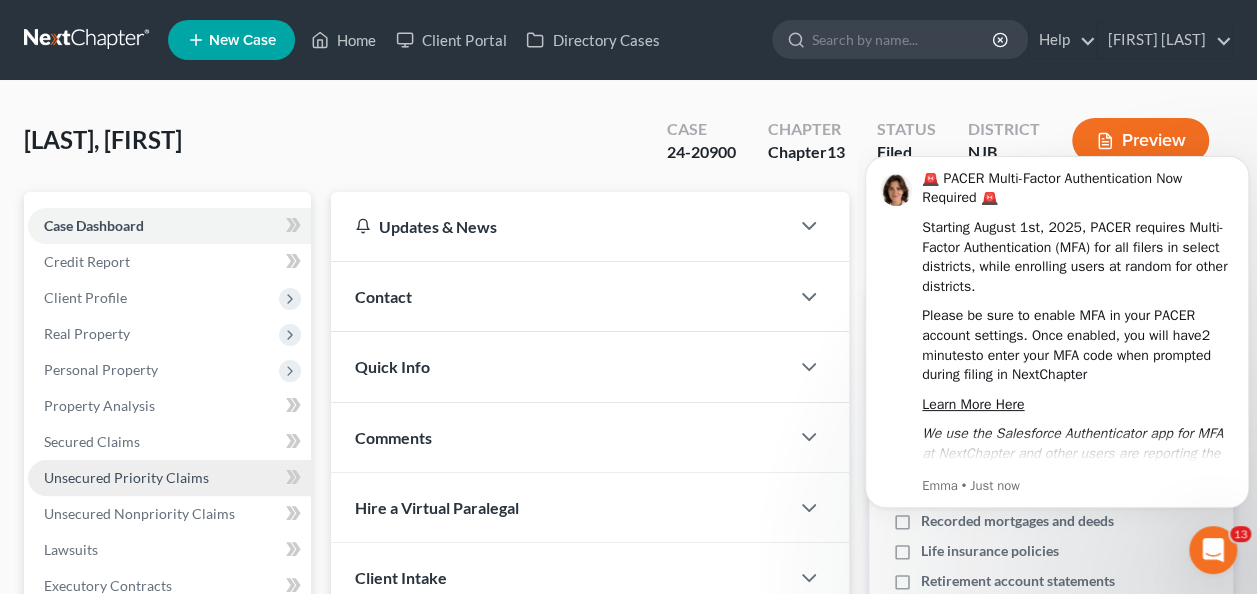 click on "Unsecured Priority Claims" at bounding box center (126, 477) 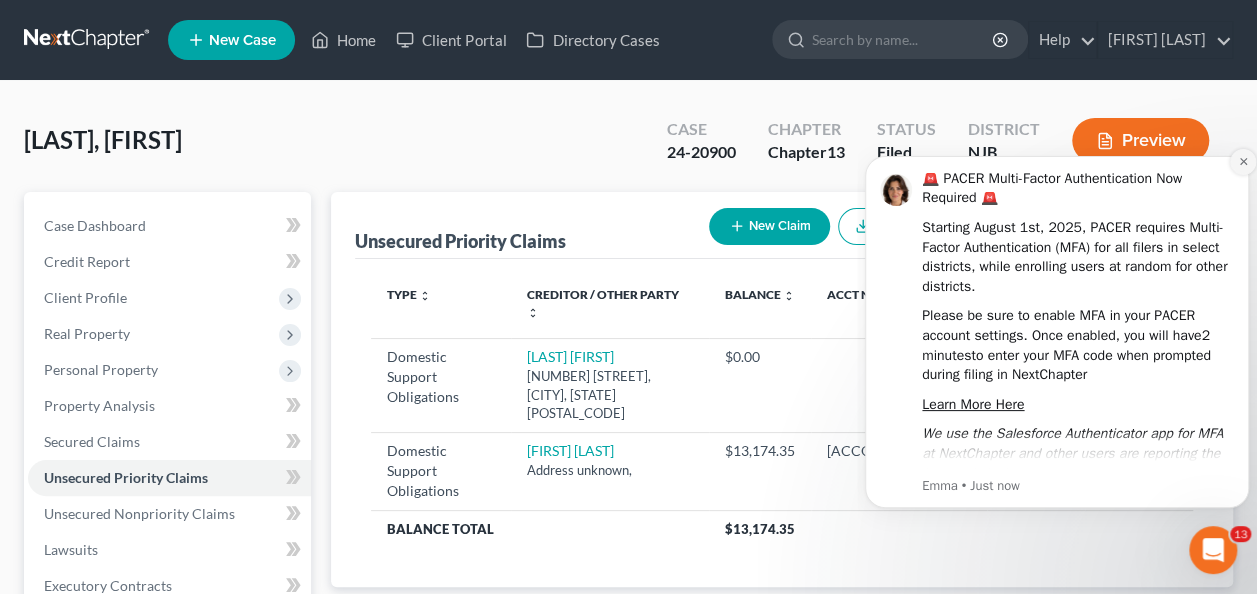 click 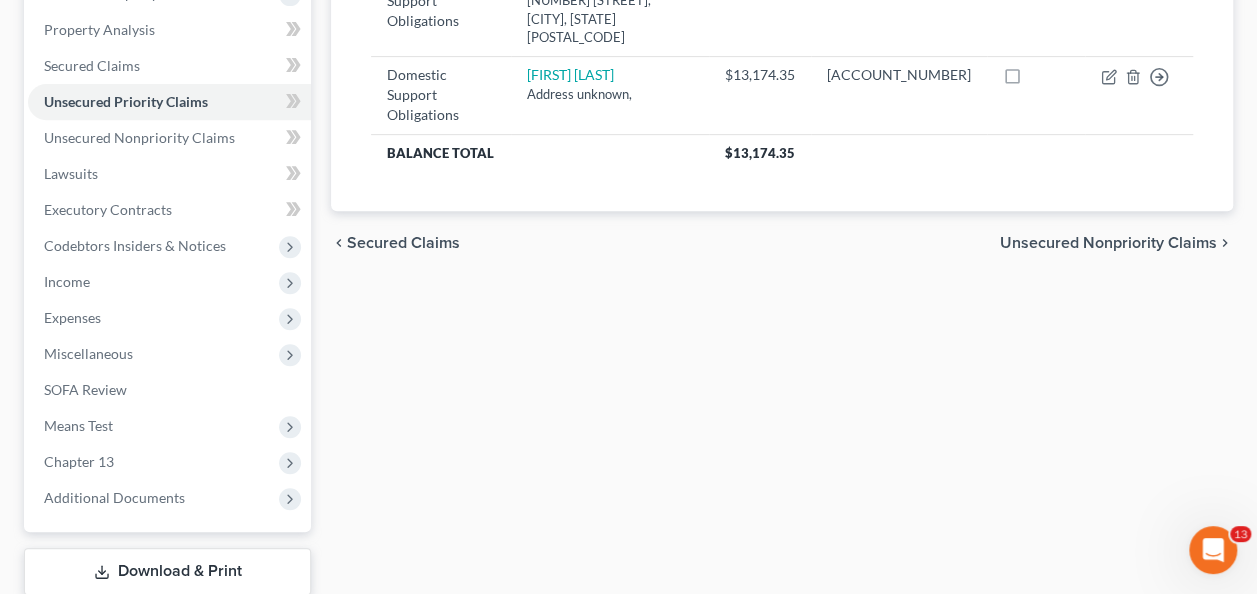 scroll, scrollTop: 446, scrollLeft: 0, axis: vertical 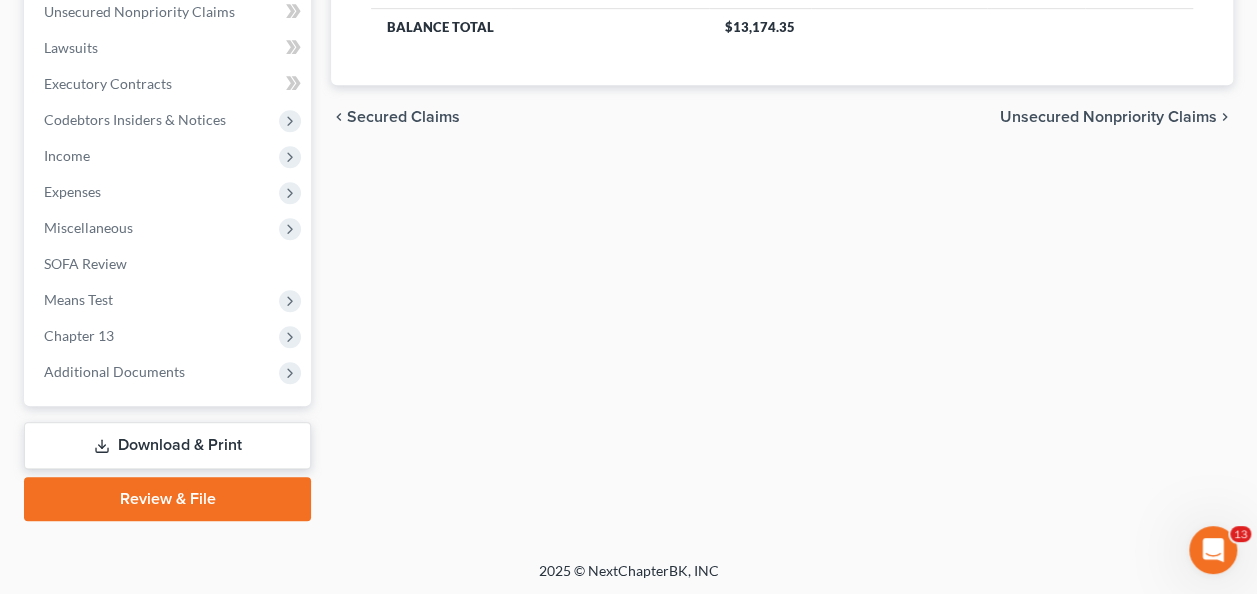 click on "Review & File" at bounding box center (167, 499) 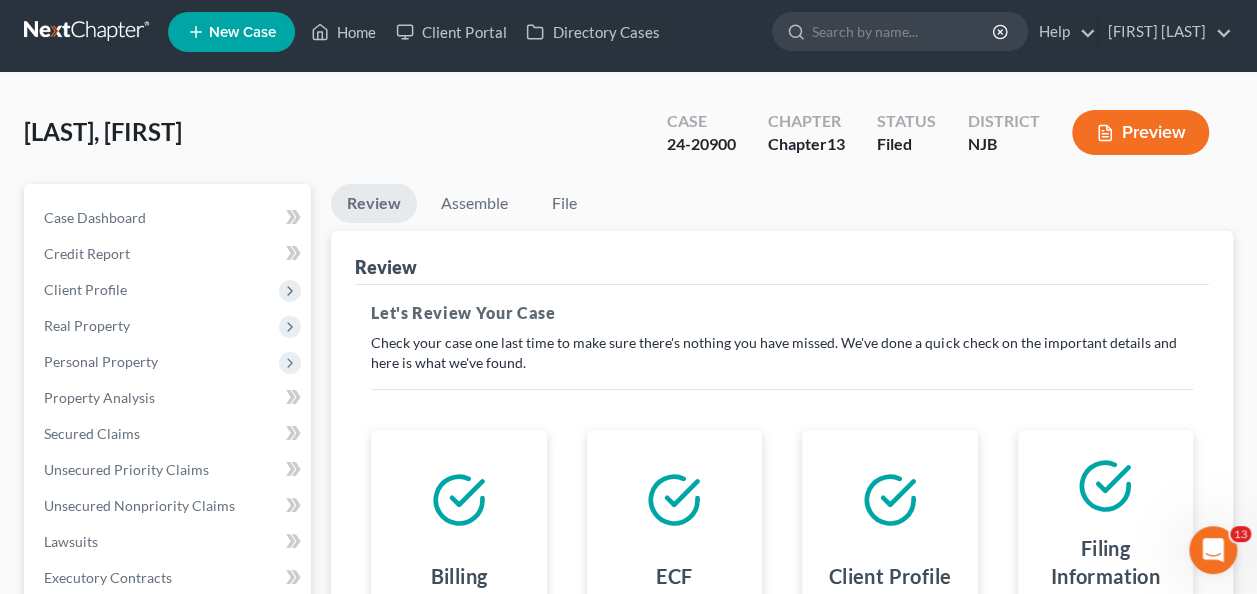 scroll, scrollTop: 0, scrollLeft: 0, axis: both 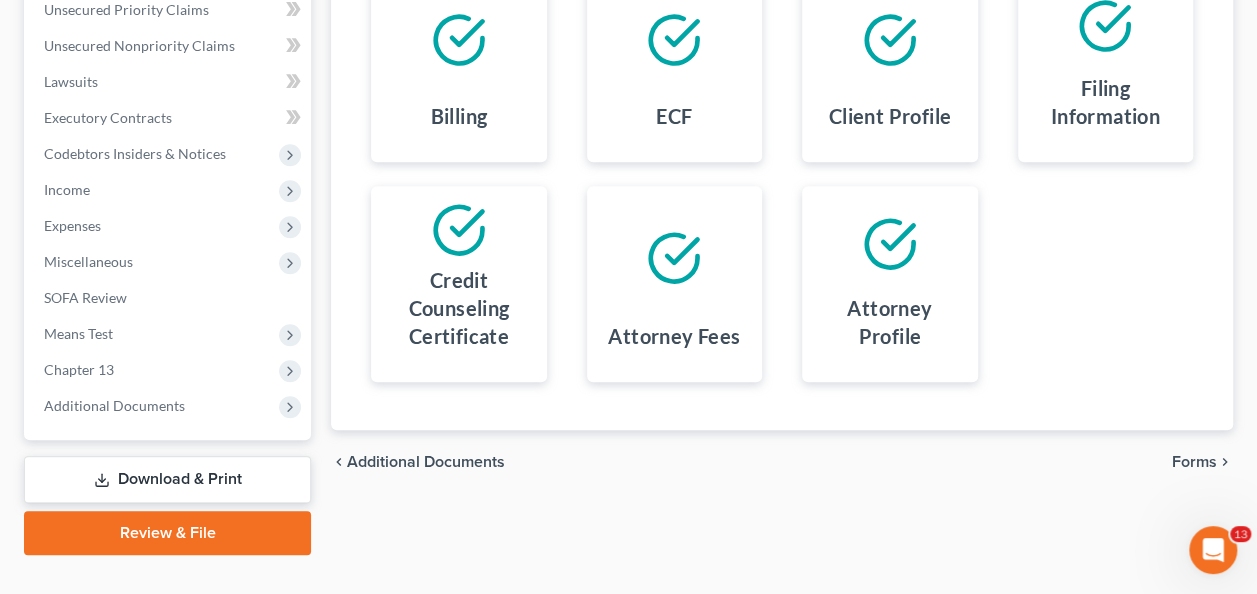 click on "[FIRST] [LAST] Upgraded Case [CASE_NUMBER] Chapter Chapter  13 Status Filed District NJB Preview Petition Navigation
Case Dashboard
Payments
Invoices
Payments
Payments
Credit Report
Income" at bounding box center [628, 104] 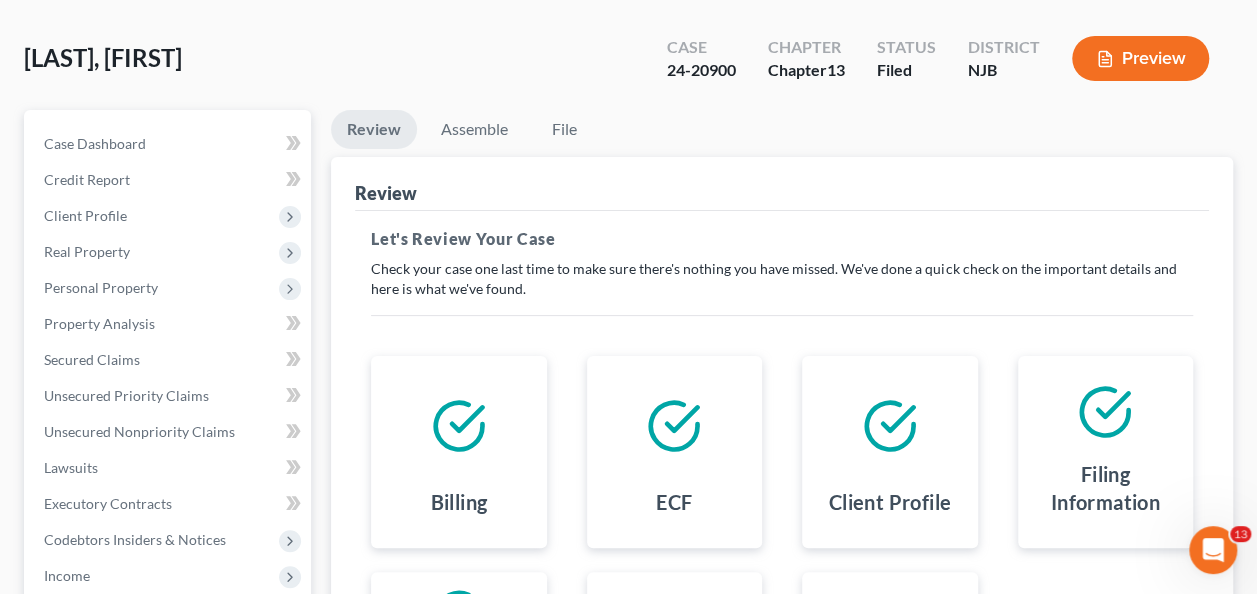 scroll, scrollTop: 57, scrollLeft: 0, axis: vertical 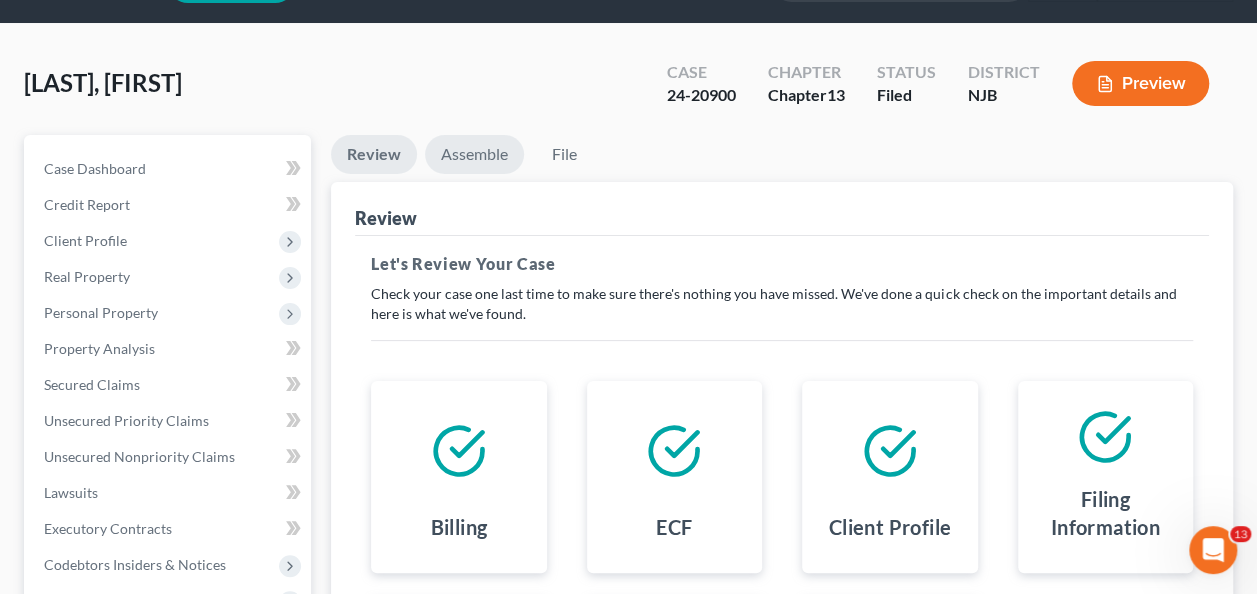 click on "Assemble" at bounding box center (474, 154) 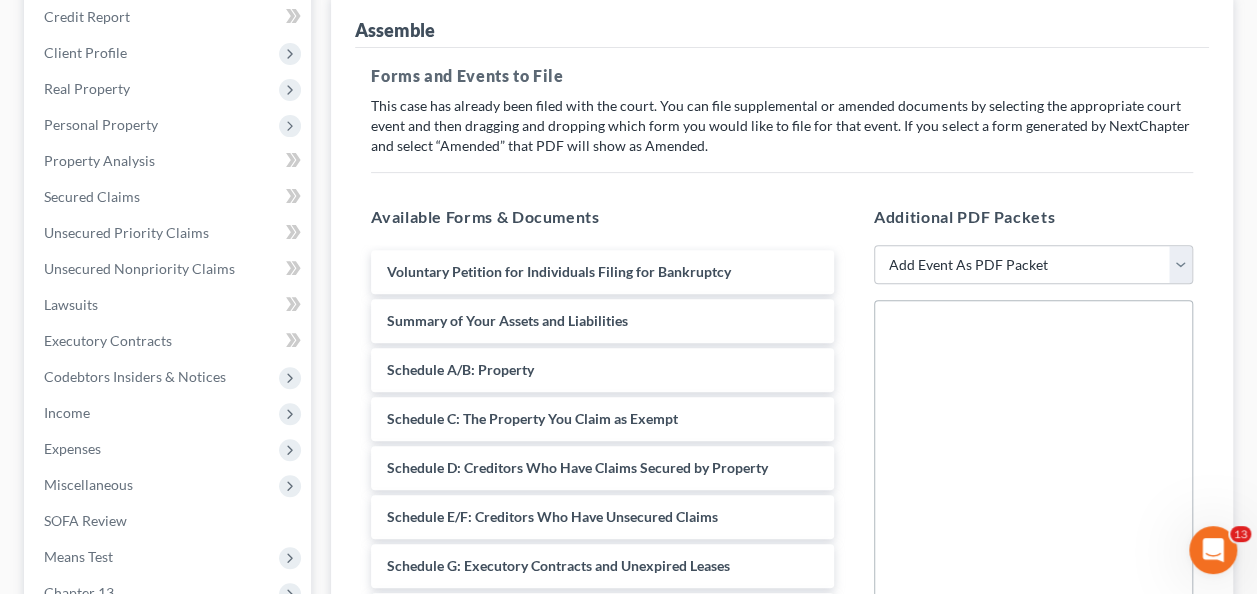 scroll, scrollTop: 408, scrollLeft: 0, axis: vertical 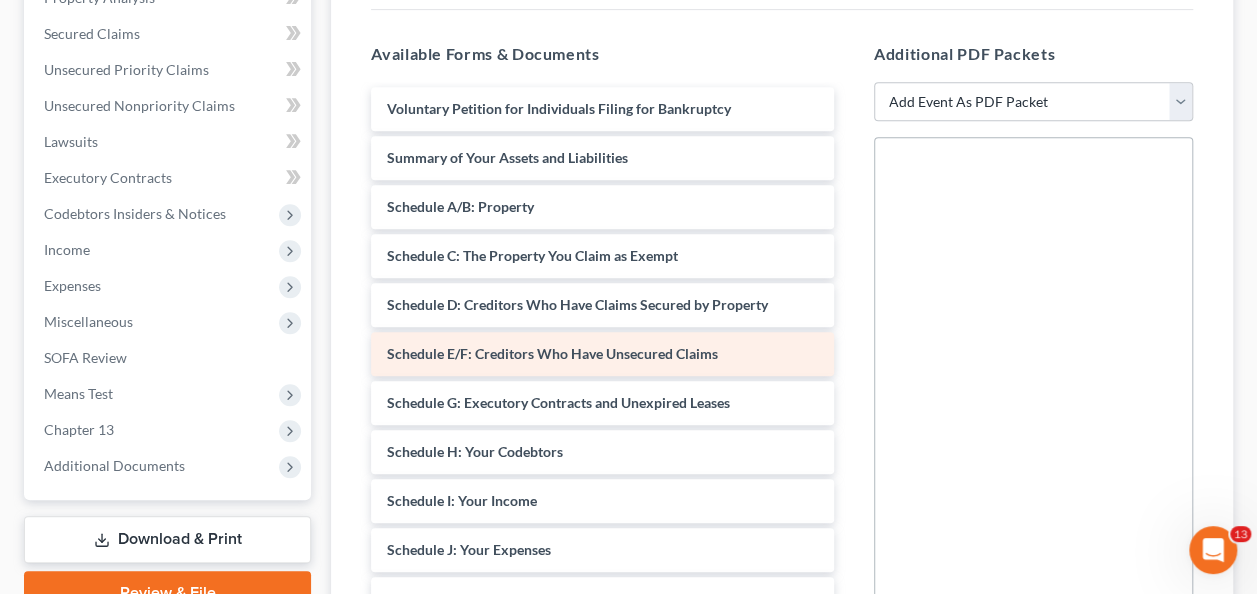 click on "Schedule E/F: Creditors Who Have Unsecured Claims" at bounding box center (552, 353) 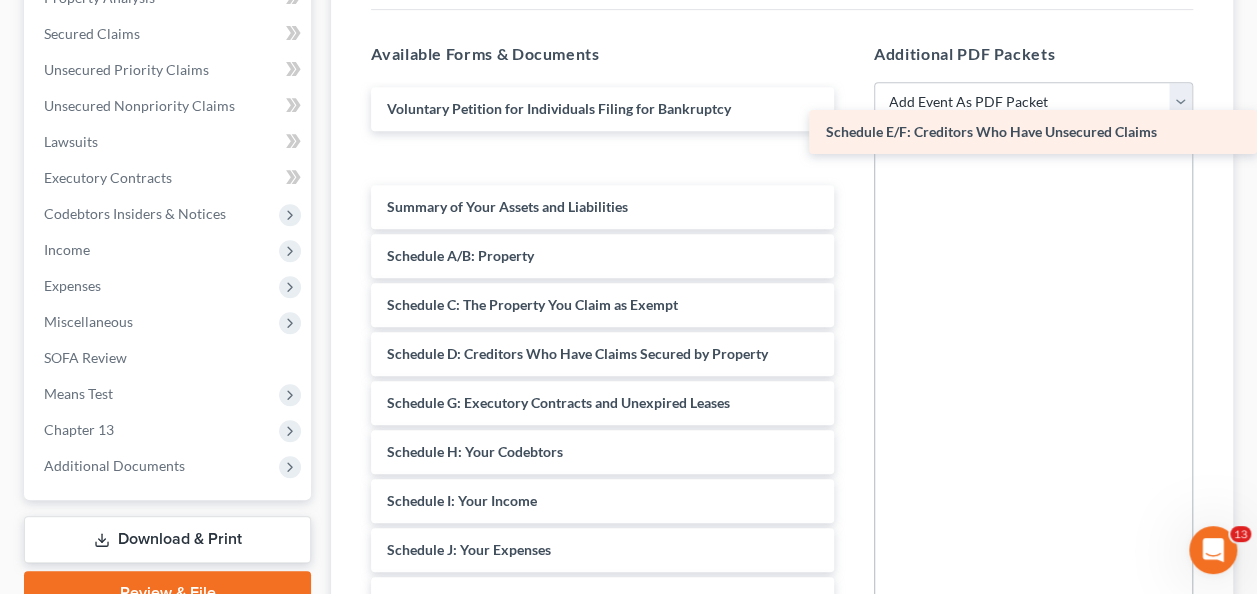 drag, startPoint x: 588, startPoint y: 352, endPoint x: 1059, endPoint y: 132, distance: 519.8471 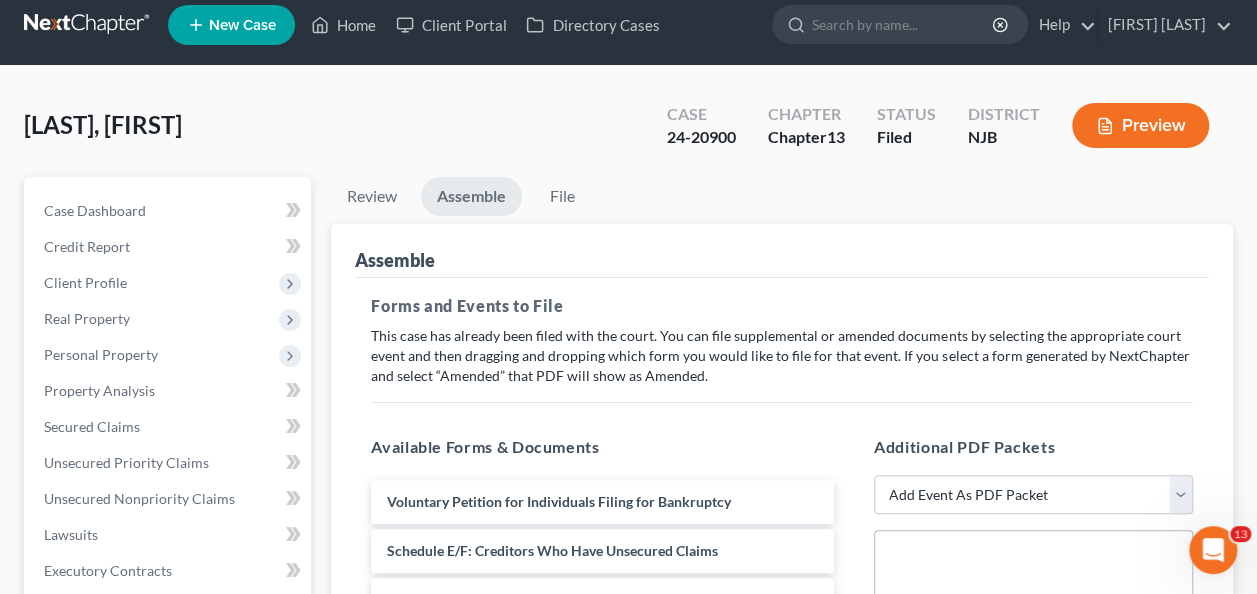 scroll, scrollTop: 0, scrollLeft: 0, axis: both 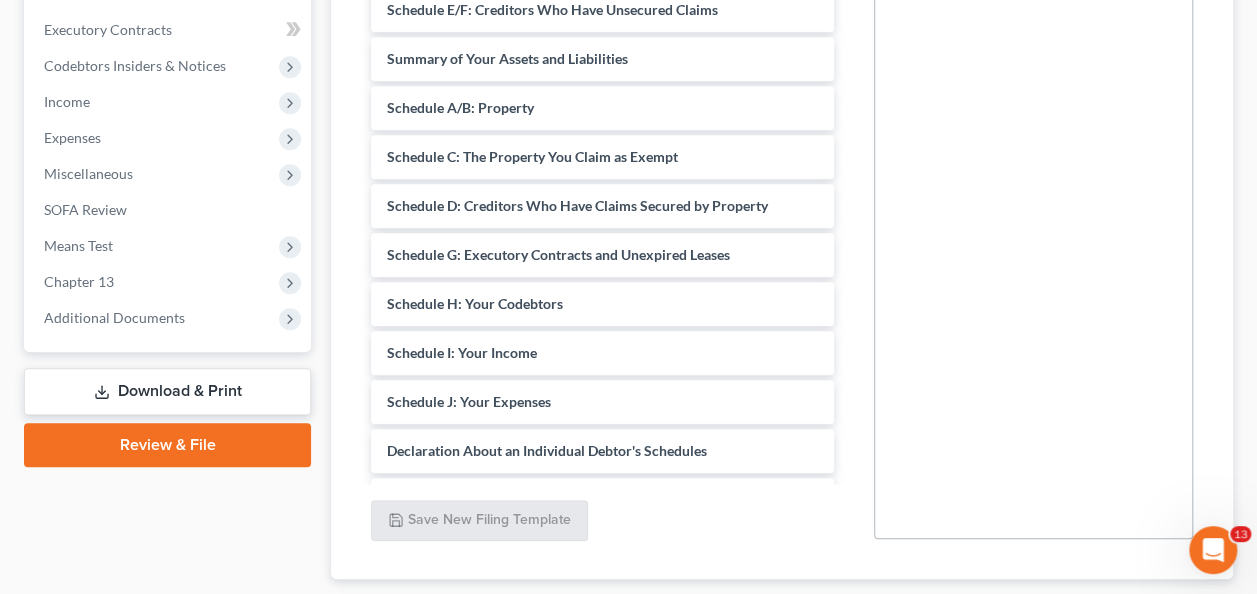 click on "Download & Print" at bounding box center (167, 391) 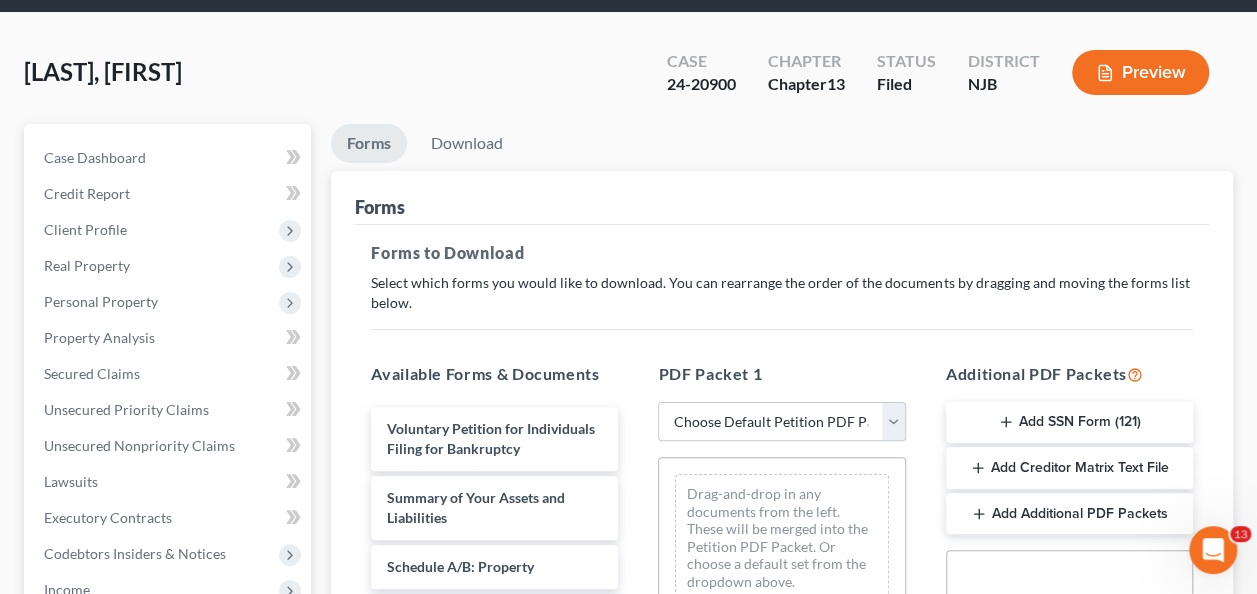 scroll, scrollTop: 0, scrollLeft: 0, axis: both 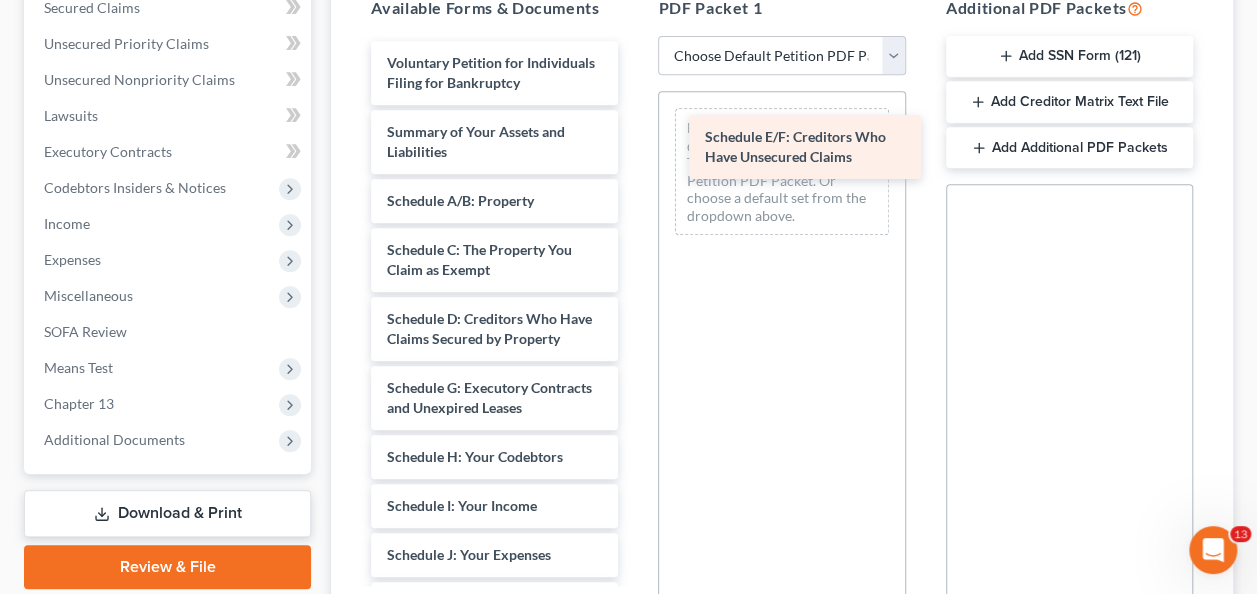 drag, startPoint x: 472, startPoint y: 433, endPoint x: 792, endPoint y: 146, distance: 429.84766 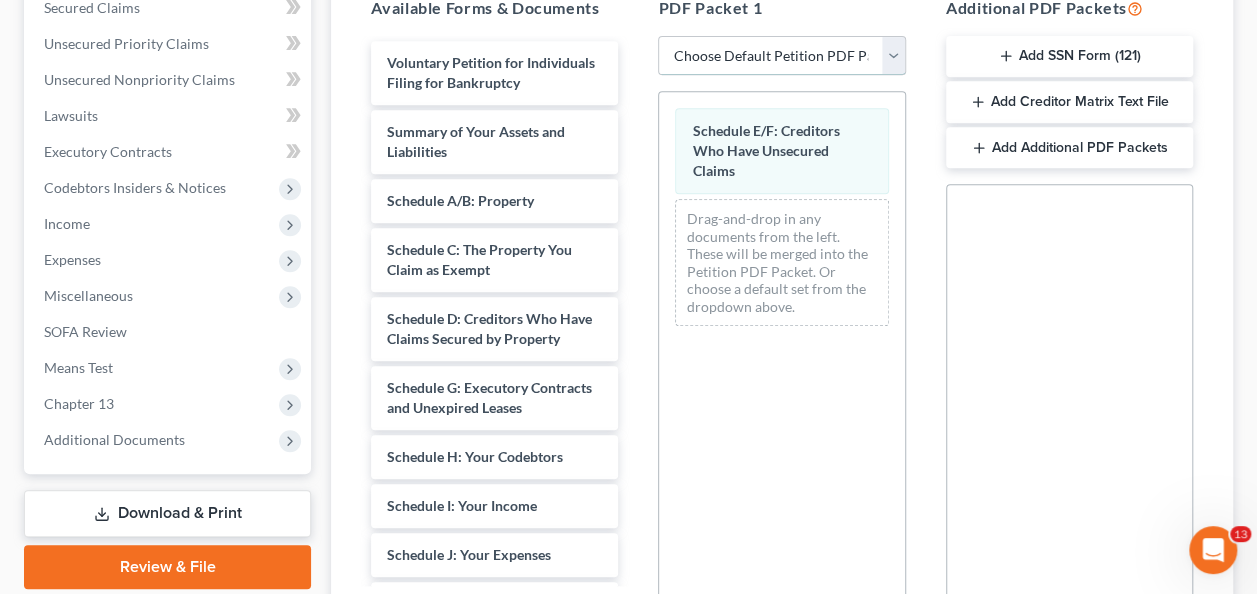 click on "Choose Default Petition PDF Packet Complete Bankruptcy Petition (all forms and schedules) Emergency Filing Forms (Petition and Creditor List Only) Amended Forms Signature Pages Only Supplemental Post Petition (Sch. I & J) Supplemental Post Petition (Sch. I) Supplemental Post Petition (Sch. J)" at bounding box center [781, 56] 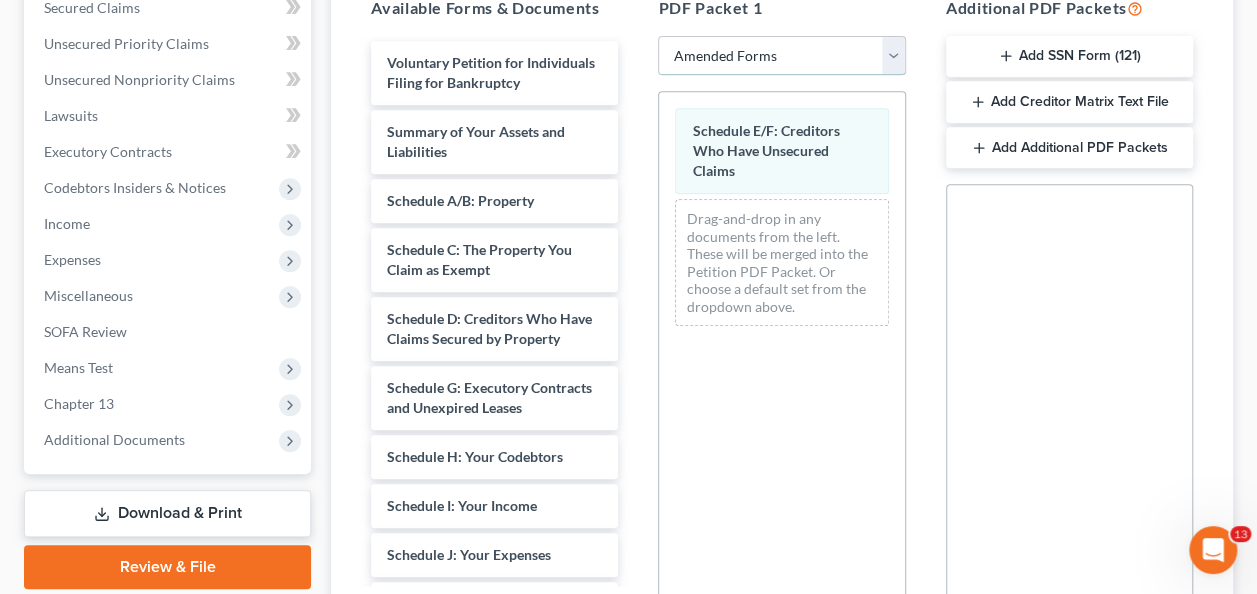 click on "Choose Default Petition PDF Packet Complete Bankruptcy Petition (all forms and schedules) Emergency Filing Forms (Petition and Creditor List Only) Amended Forms Signature Pages Only Supplemental Post Petition (Sch. I & J) Supplemental Post Petition (Sch. I) Supplemental Post Petition (Sch. J)" at bounding box center [781, 56] 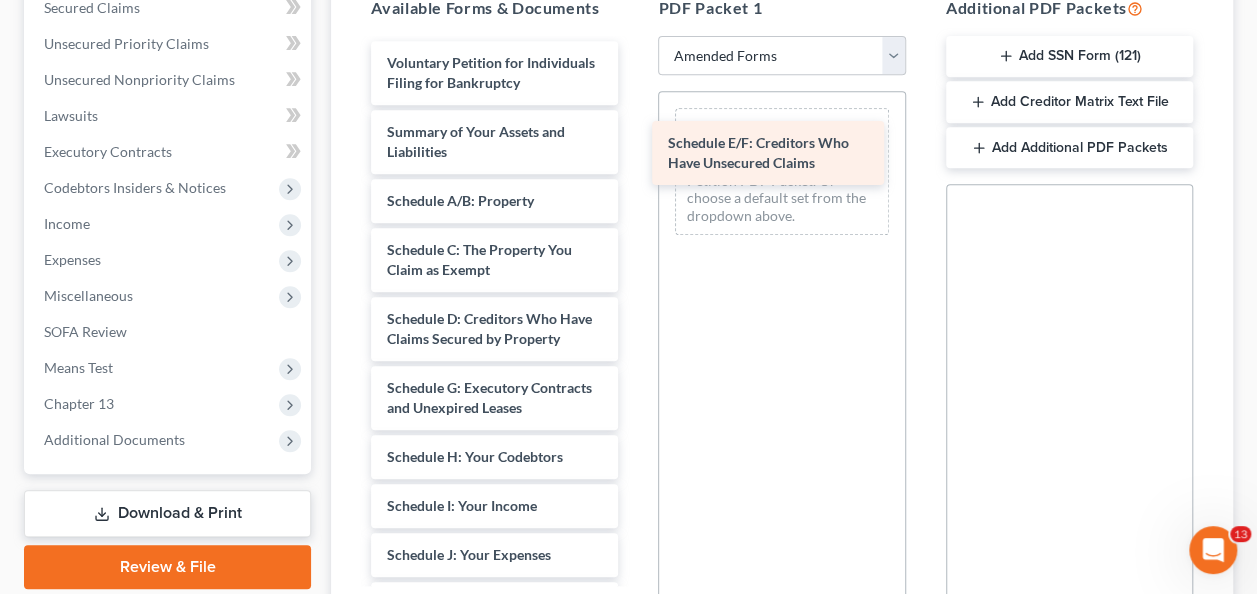 drag, startPoint x: 432, startPoint y: 433, endPoint x: 715, endPoint y: 151, distance: 399.51596 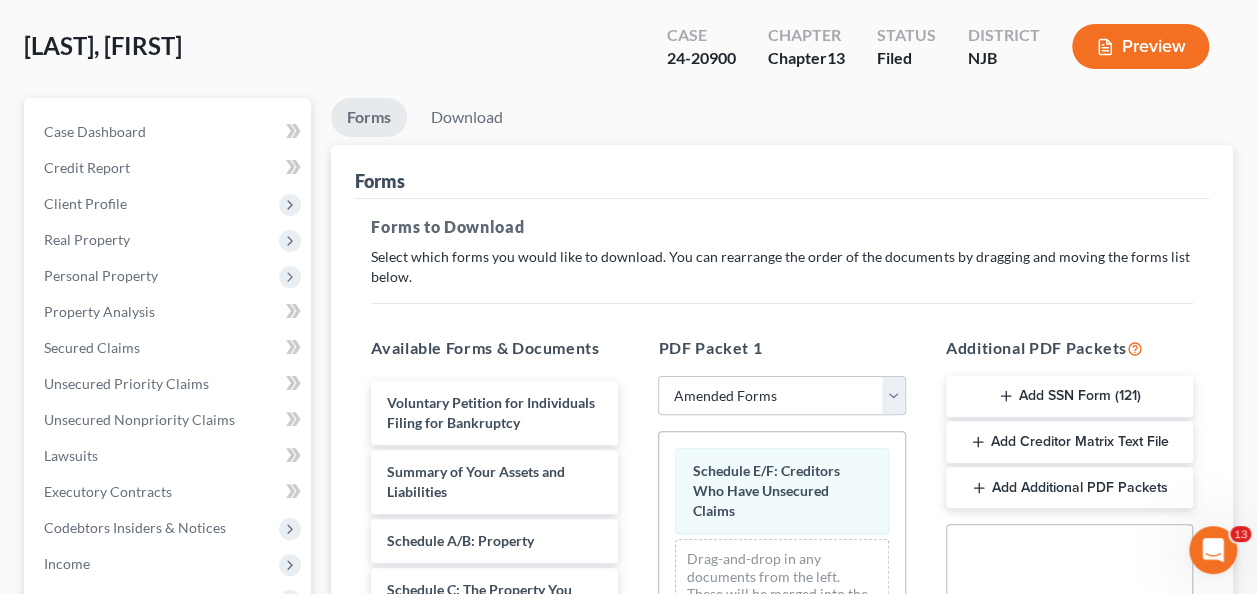 scroll, scrollTop: 96, scrollLeft: 0, axis: vertical 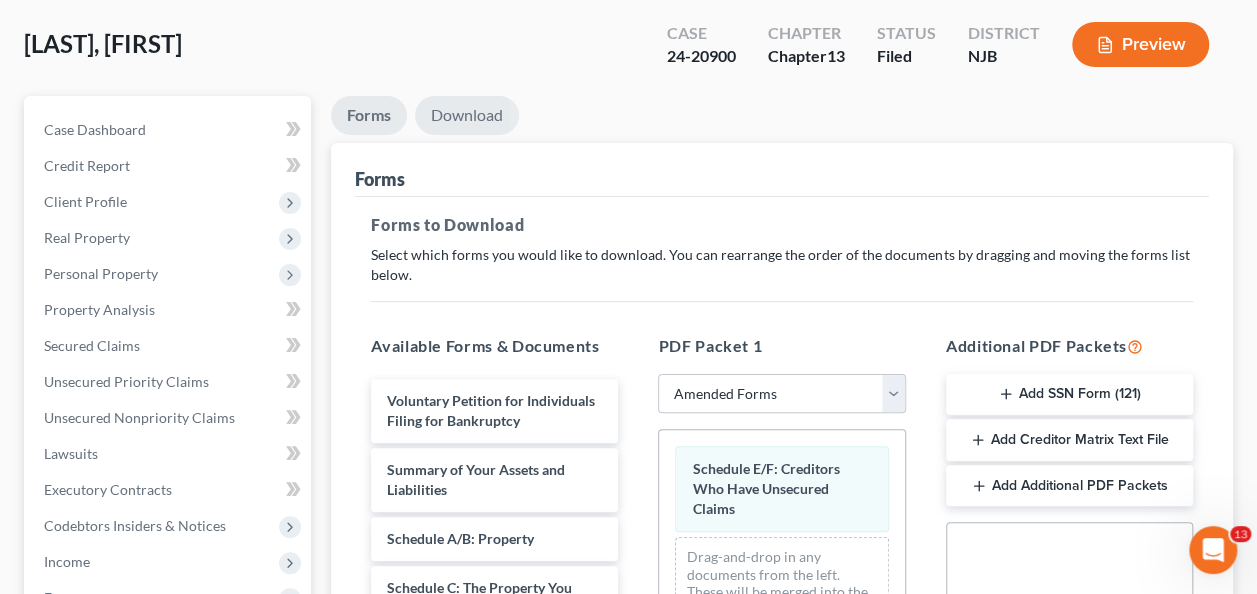 click on "Download" at bounding box center (467, 115) 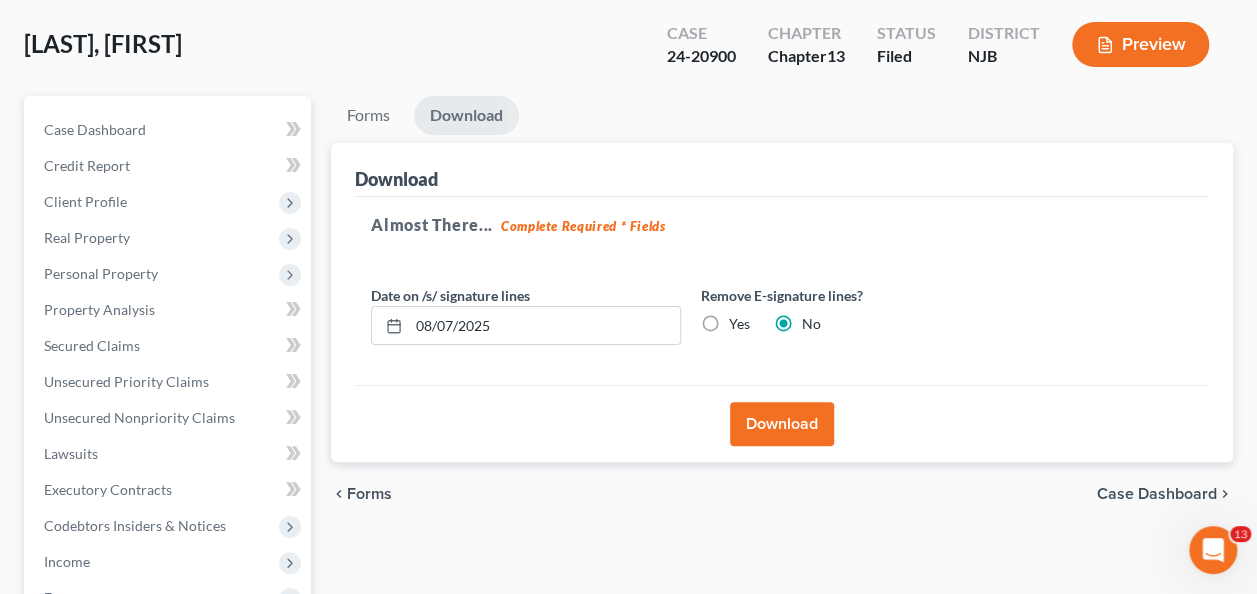 click on "Download" at bounding box center (782, 424) 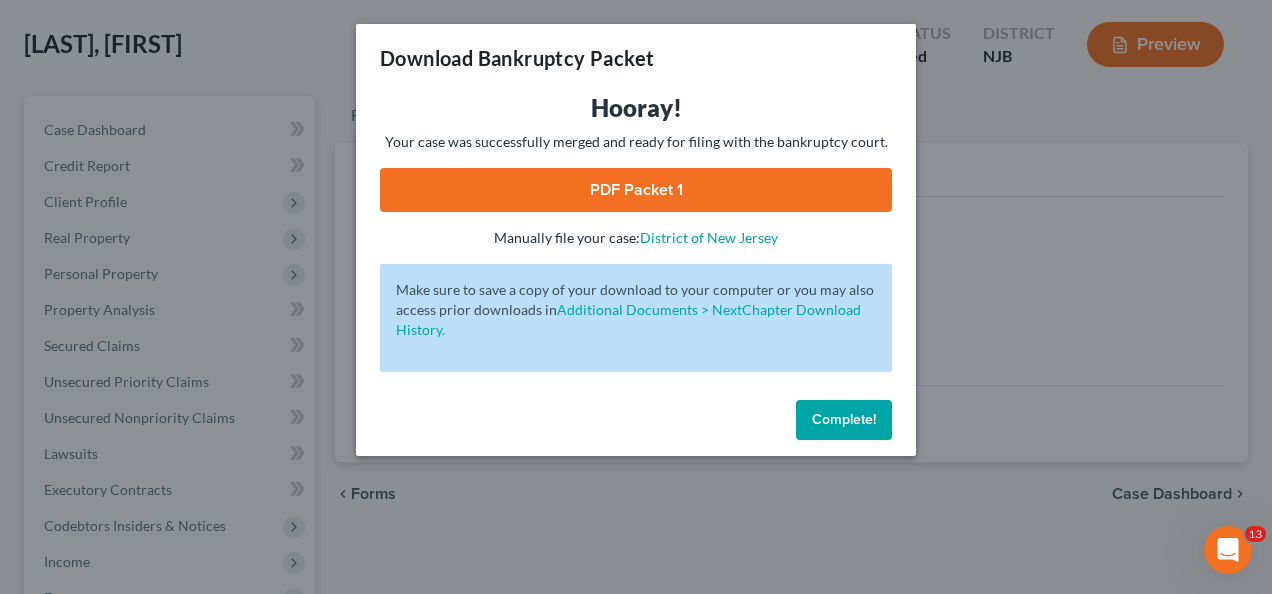 click on "PDF Packet 1" at bounding box center [636, 190] 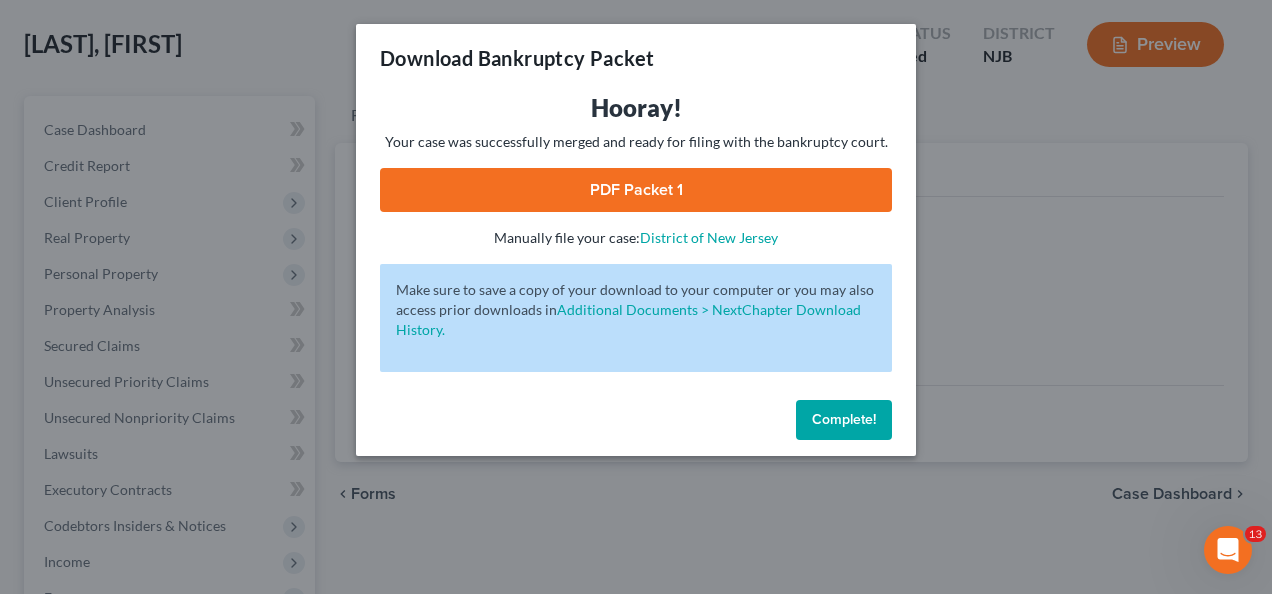 click on "Complete!" at bounding box center (844, 419) 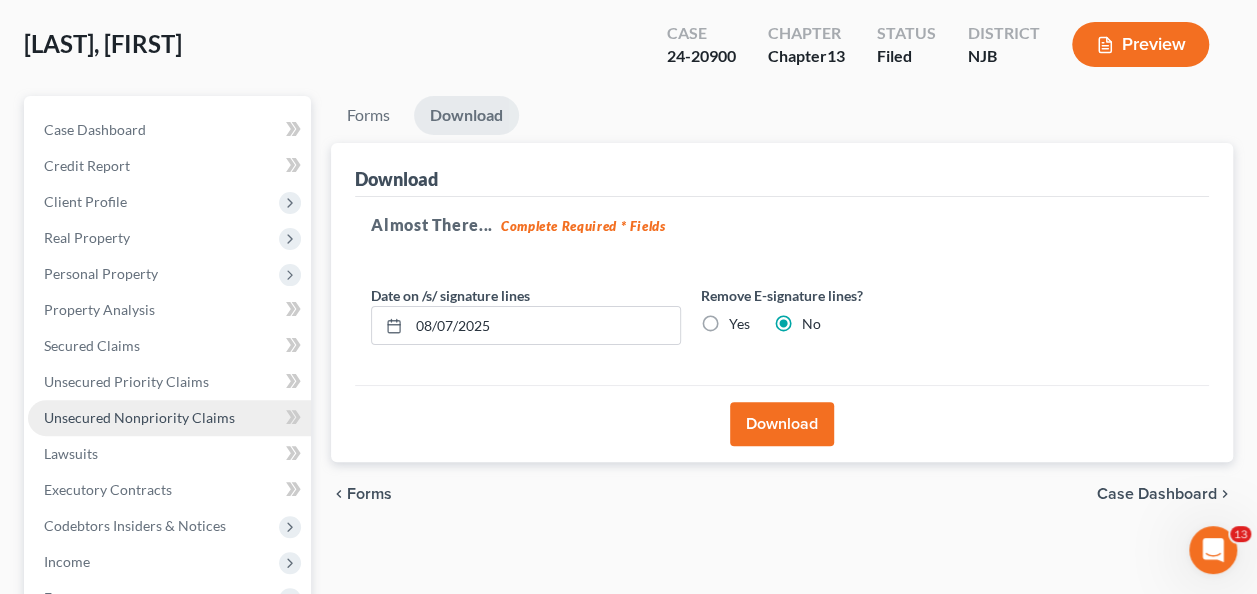 click on "Unsecured Nonpriority Claims" at bounding box center (139, 417) 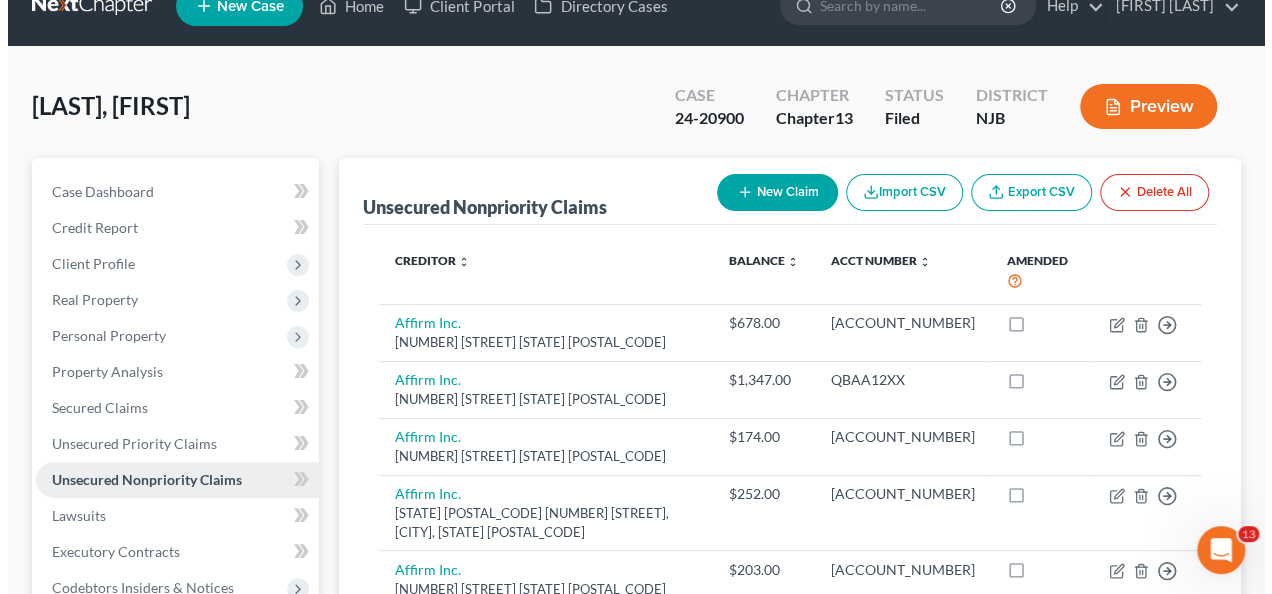 scroll, scrollTop: 0, scrollLeft: 0, axis: both 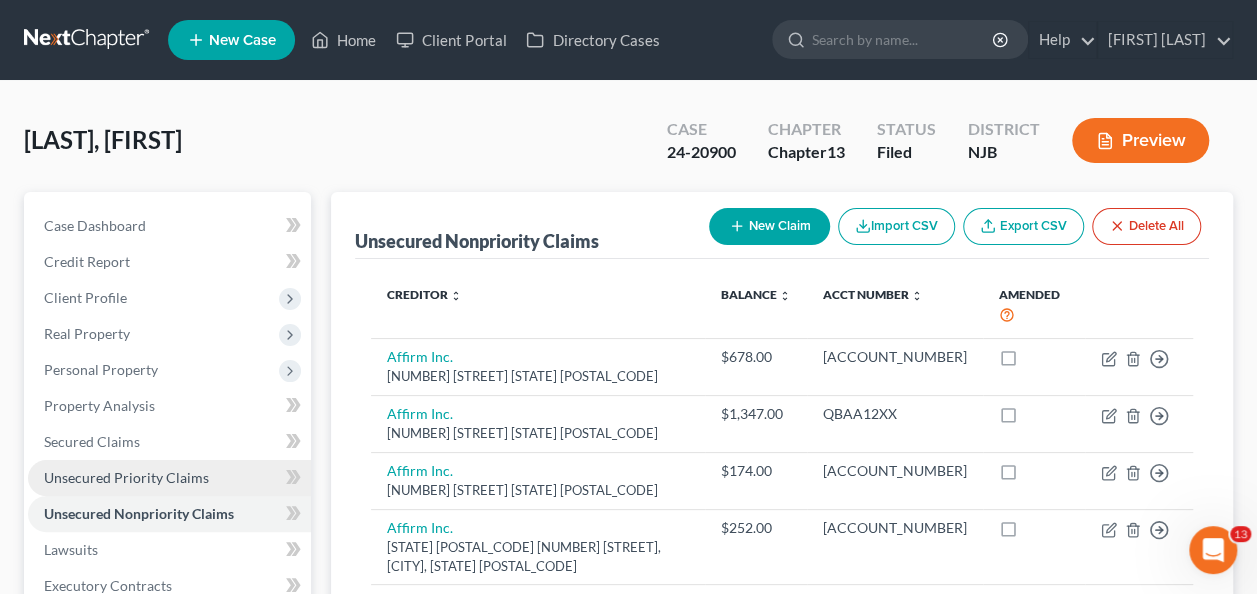 click on "Unsecured Priority Claims" at bounding box center [126, 477] 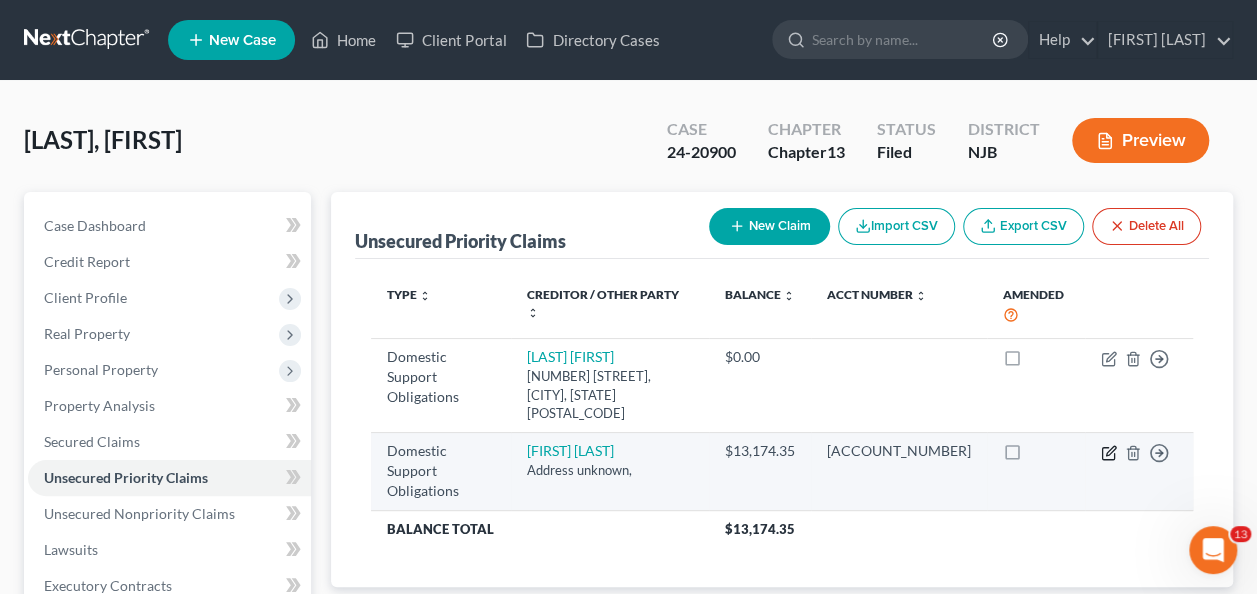click 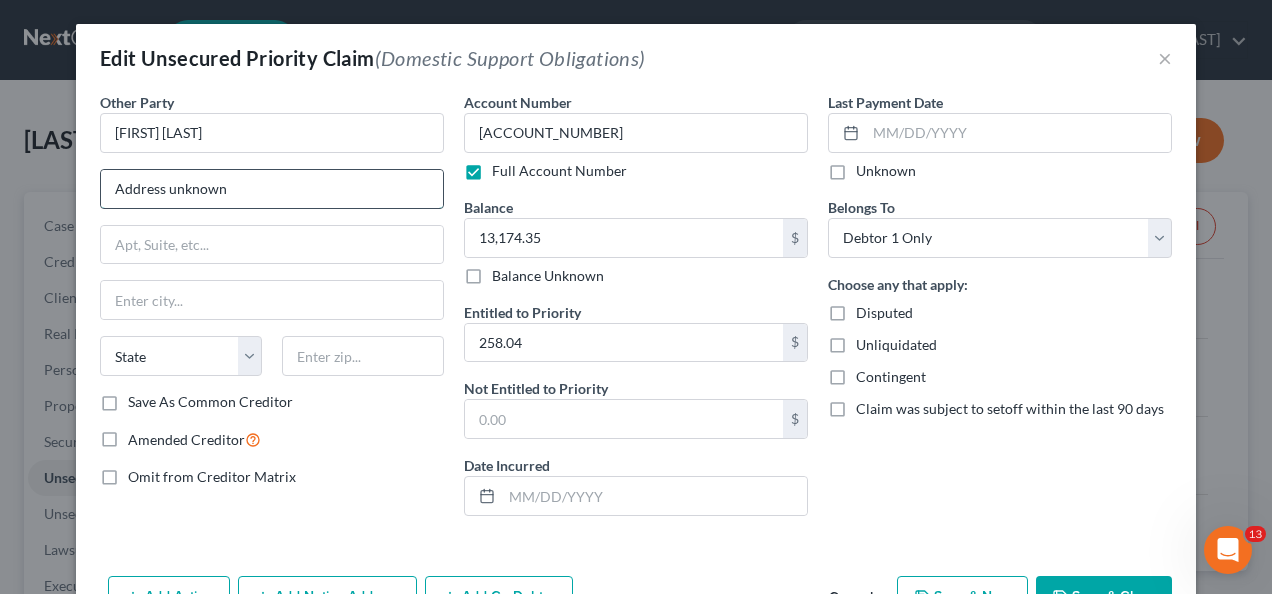 click on "Address unknown" at bounding box center [272, 189] 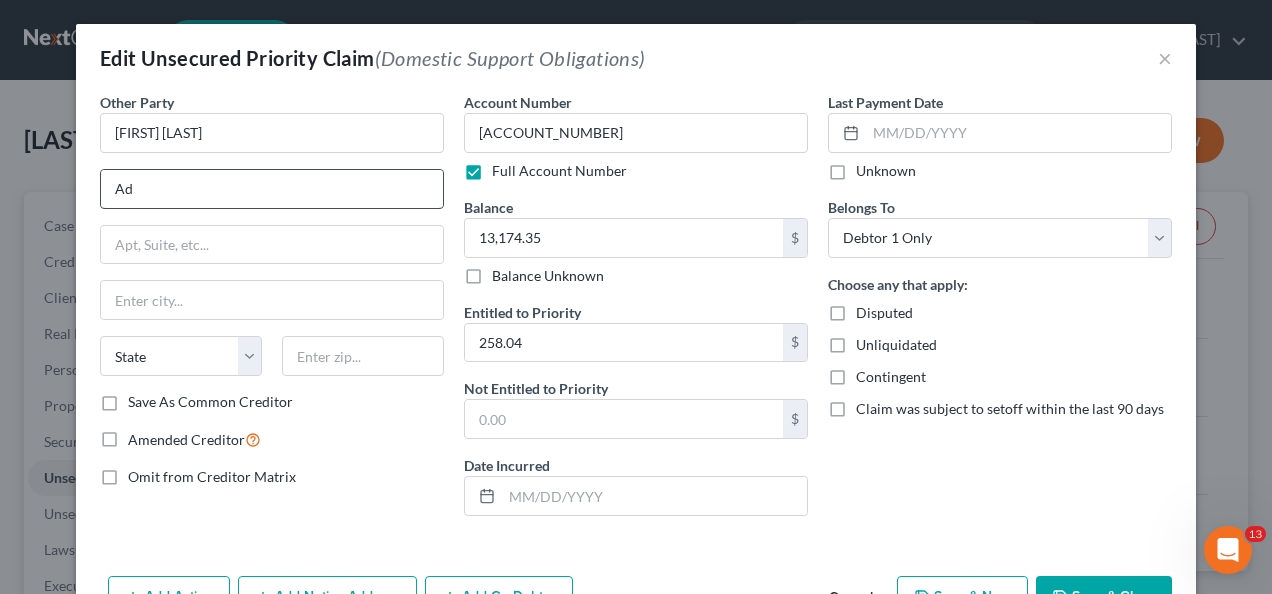 type on "A" 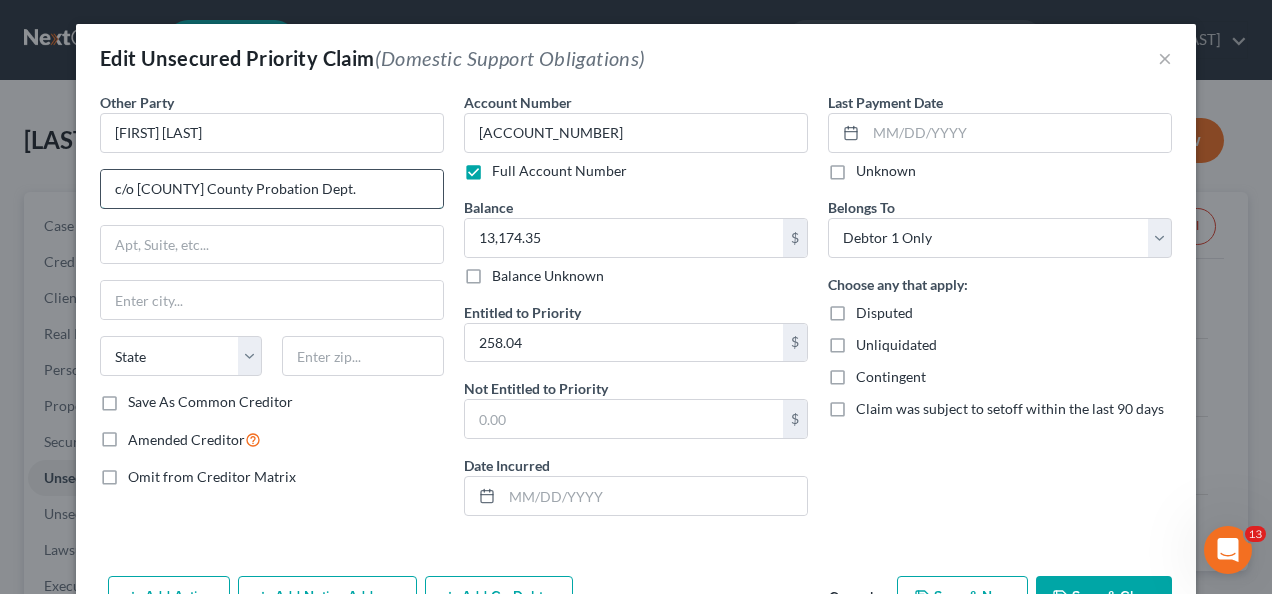 type on "c/o [COUNTY] County Probation Dept." 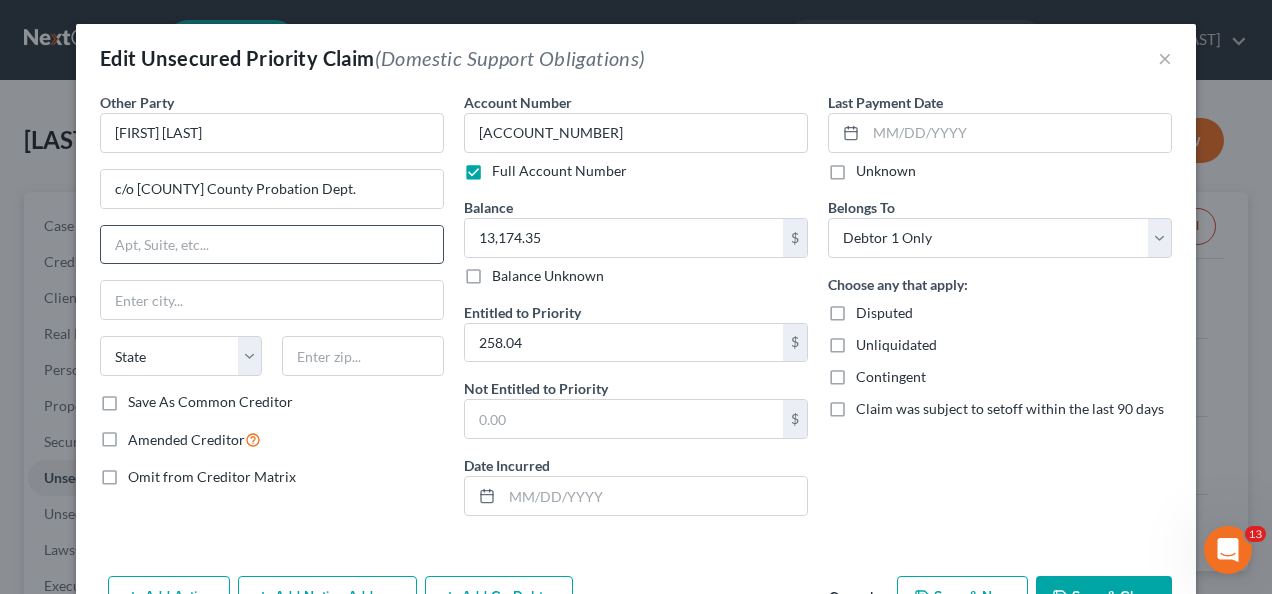 click at bounding box center (272, 245) 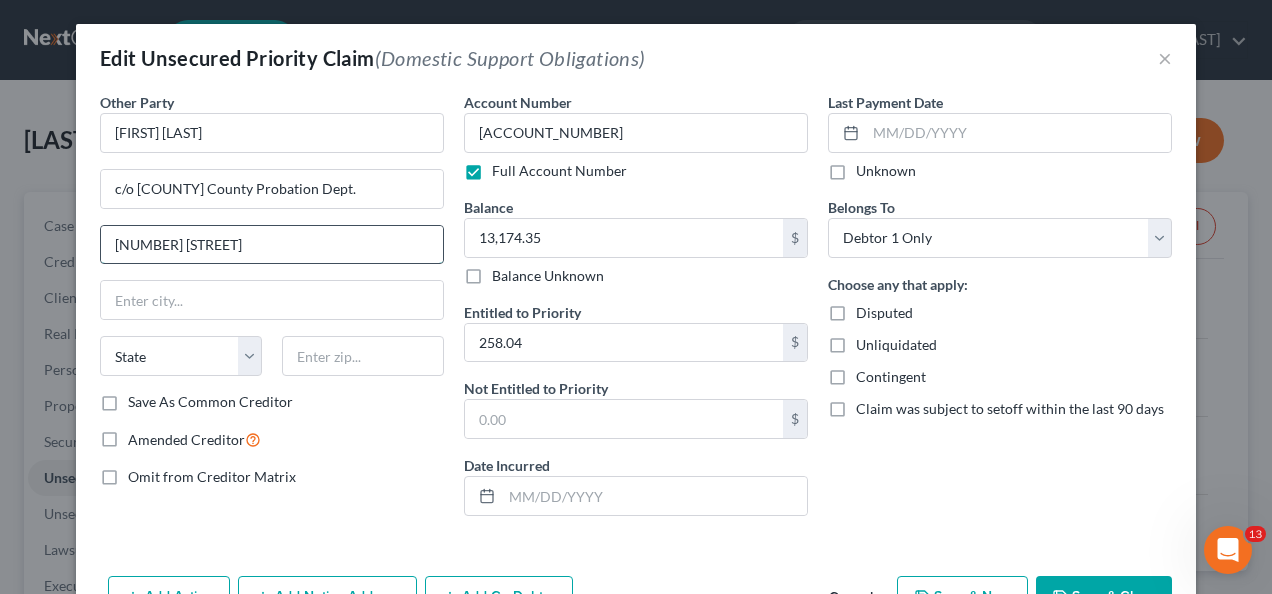 type on "[NUMBER] [STREET]" 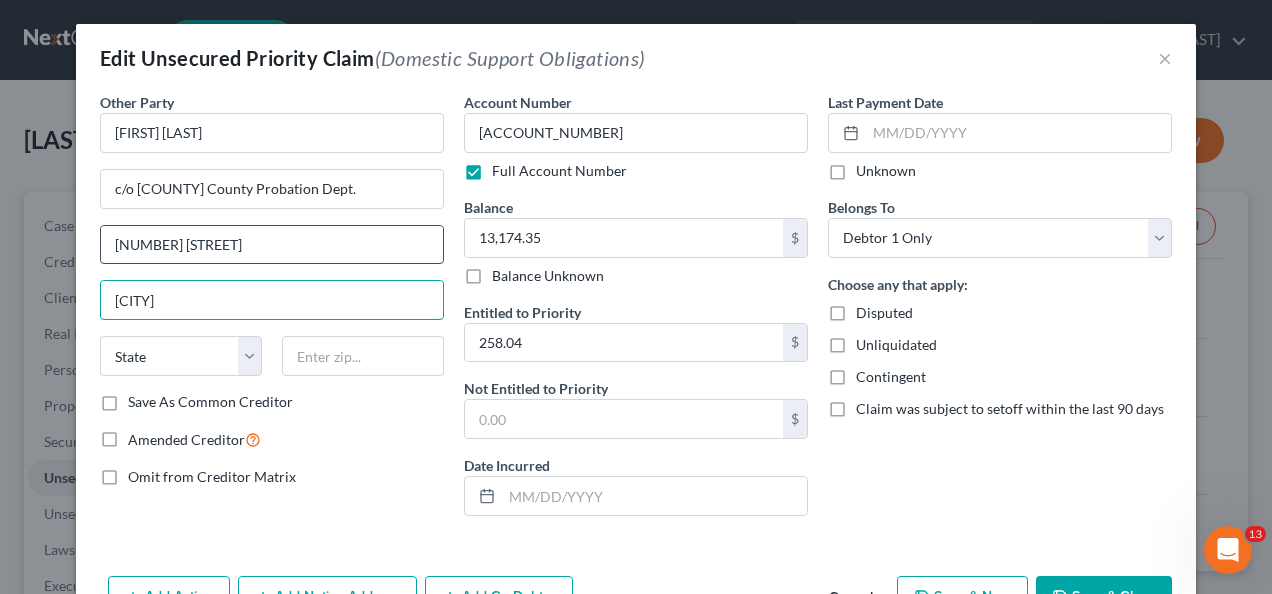 type on "[CITY]" 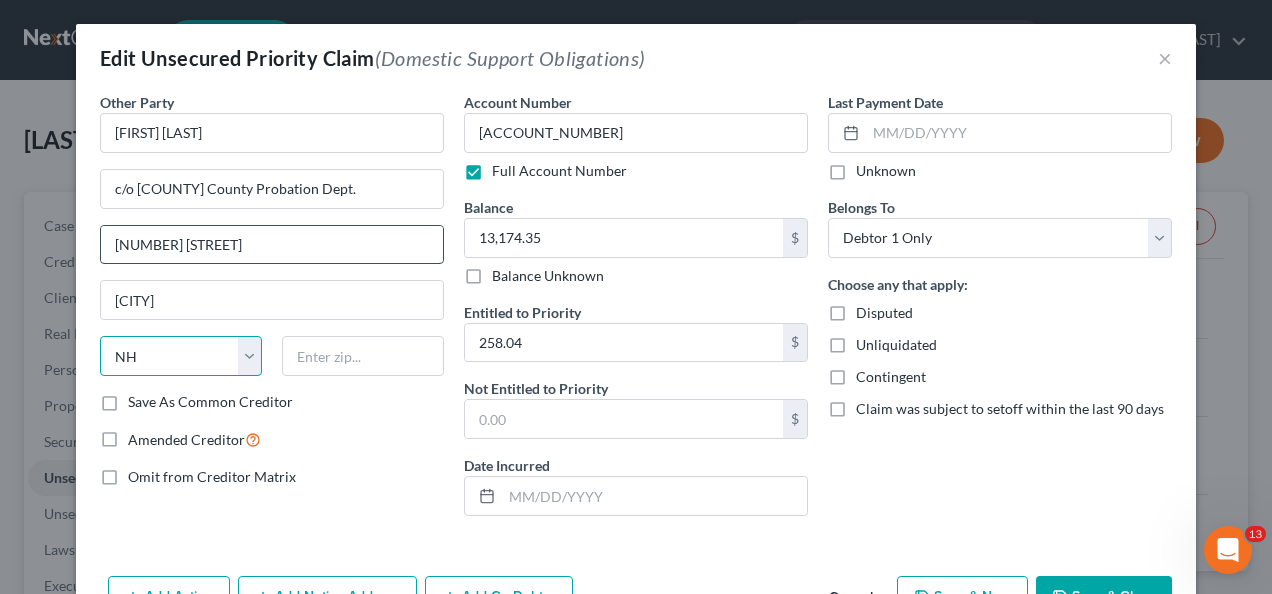 select on "33" 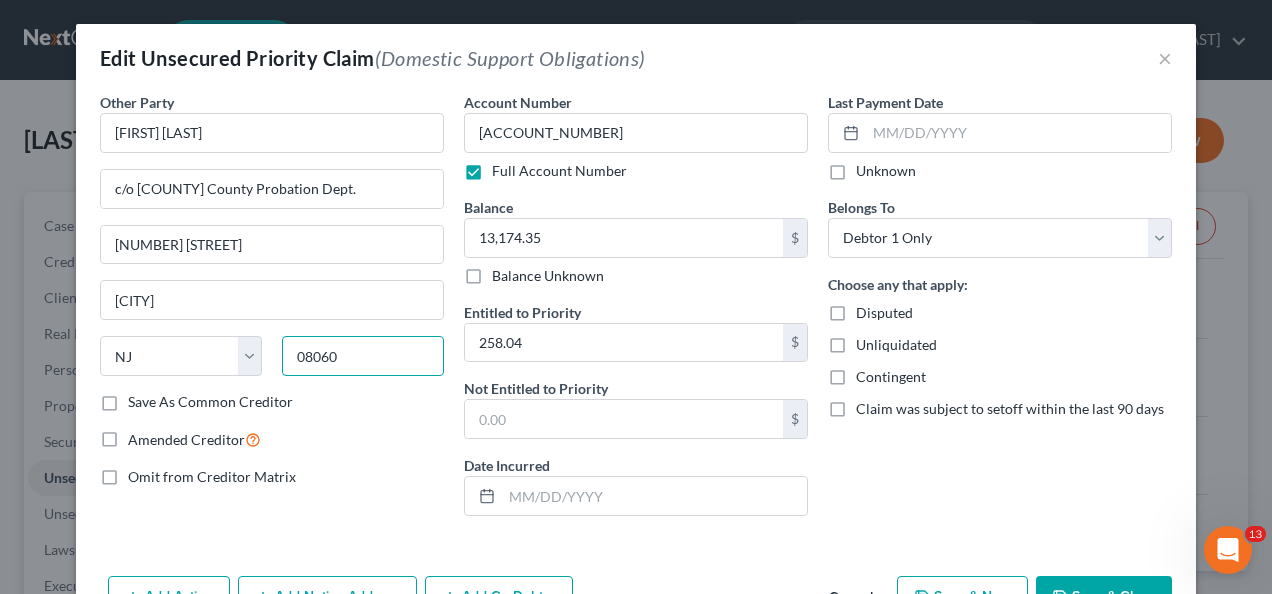 type on "08060" 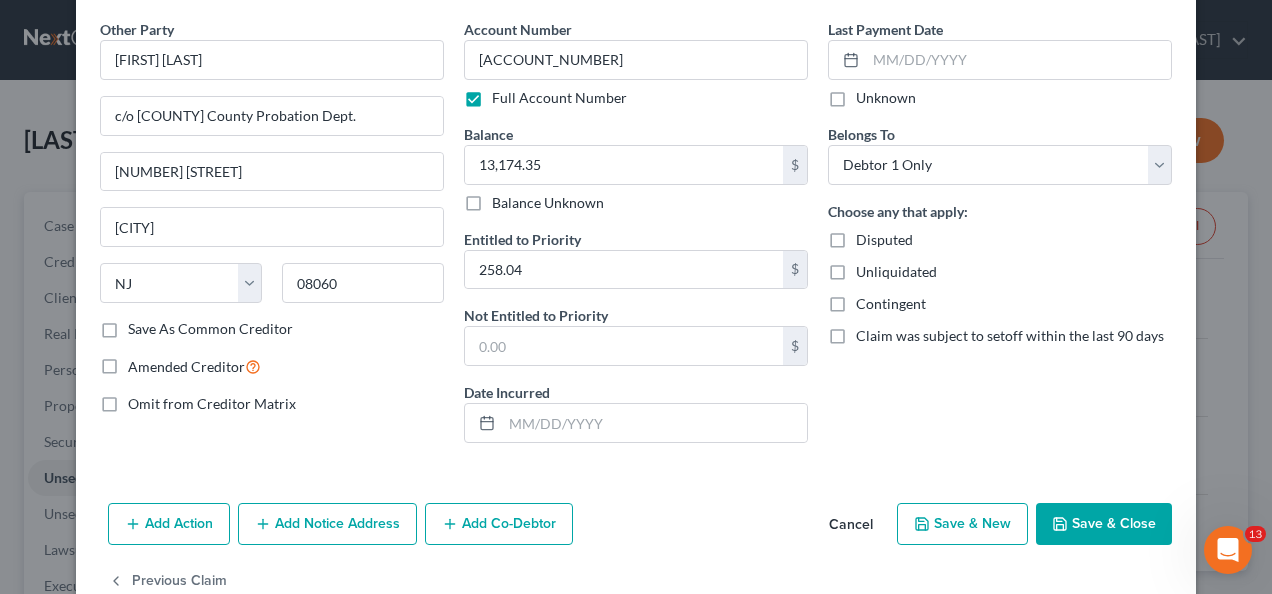 type on "Mount Holly" 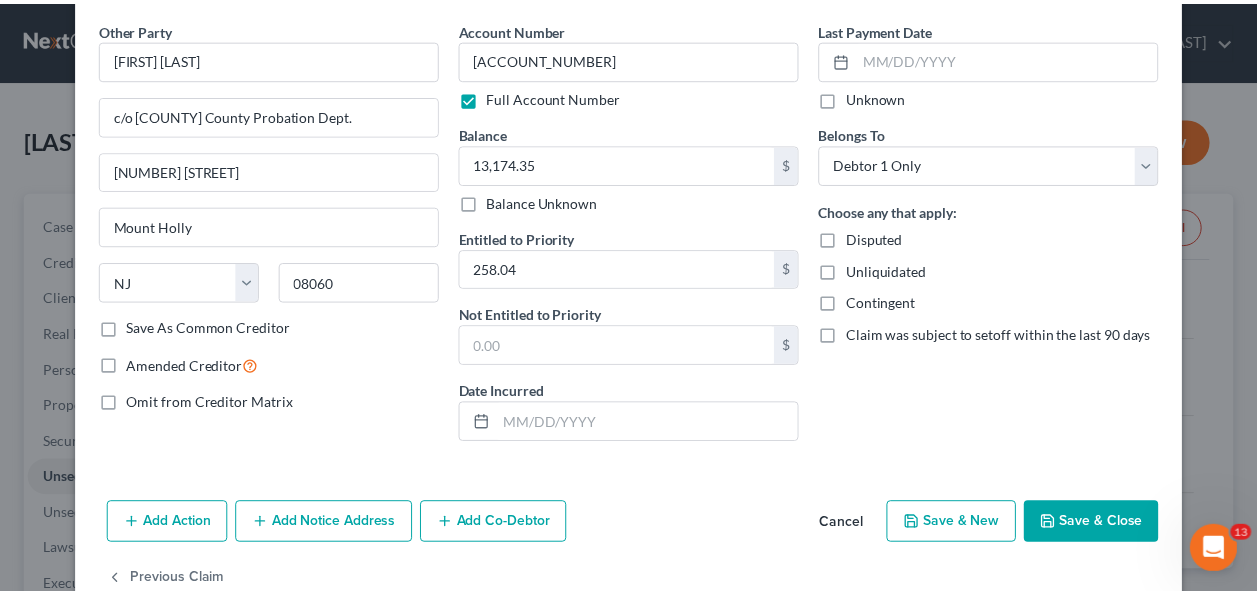 scroll, scrollTop: 84, scrollLeft: 0, axis: vertical 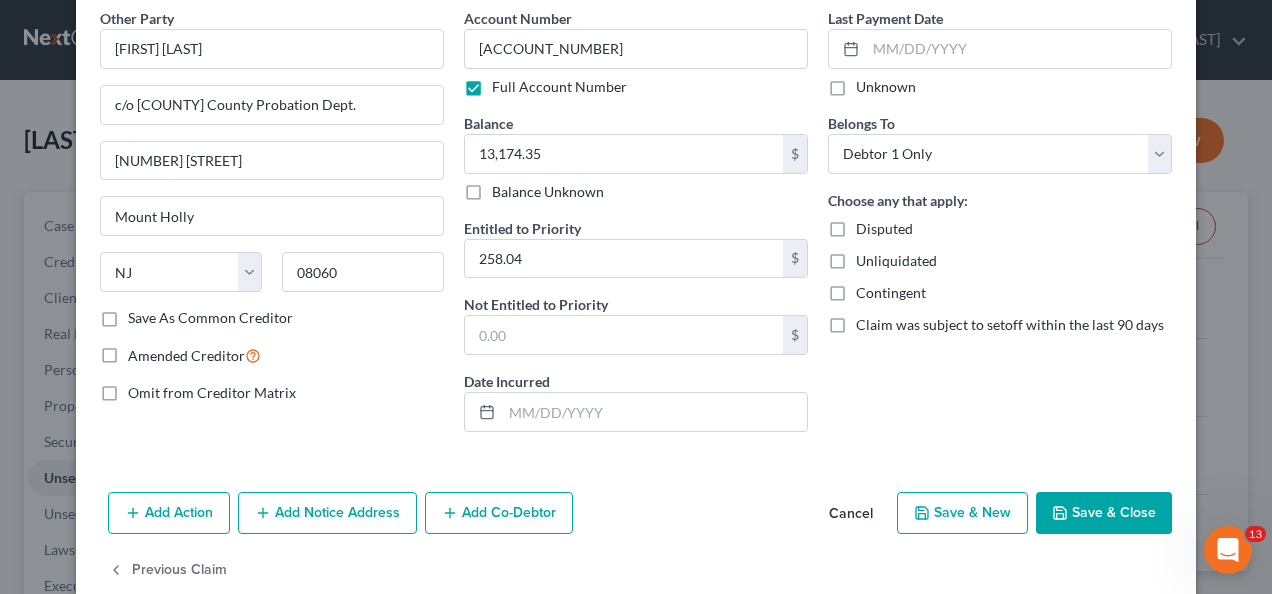 click on "Save & Close" at bounding box center [1104, 513] 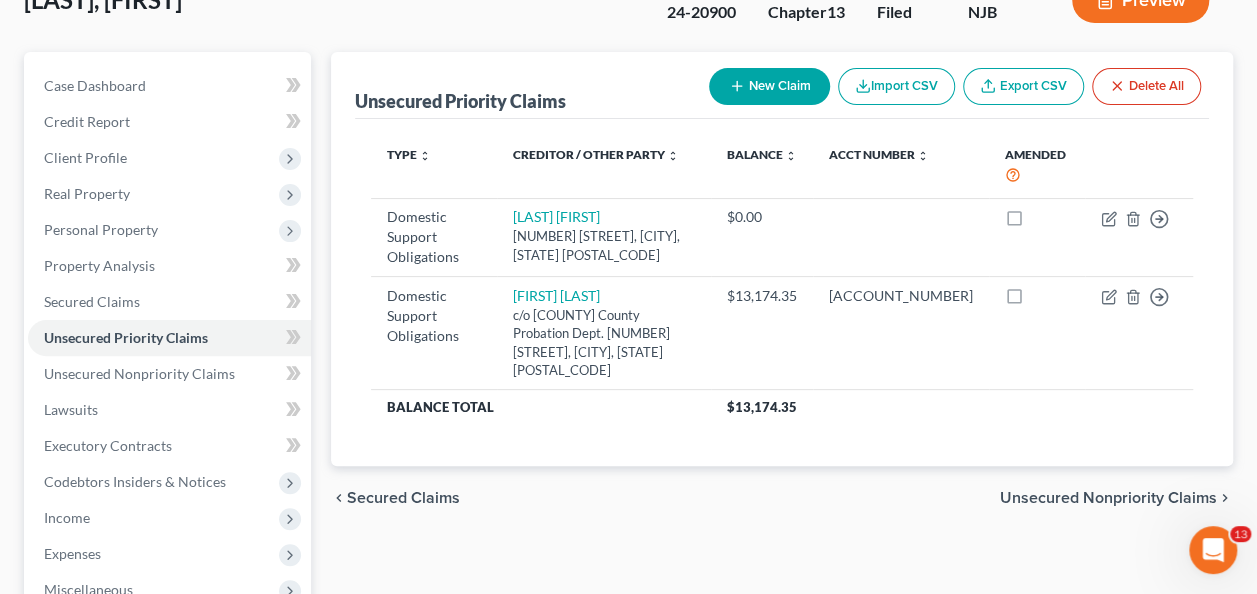 scroll, scrollTop: 110, scrollLeft: 0, axis: vertical 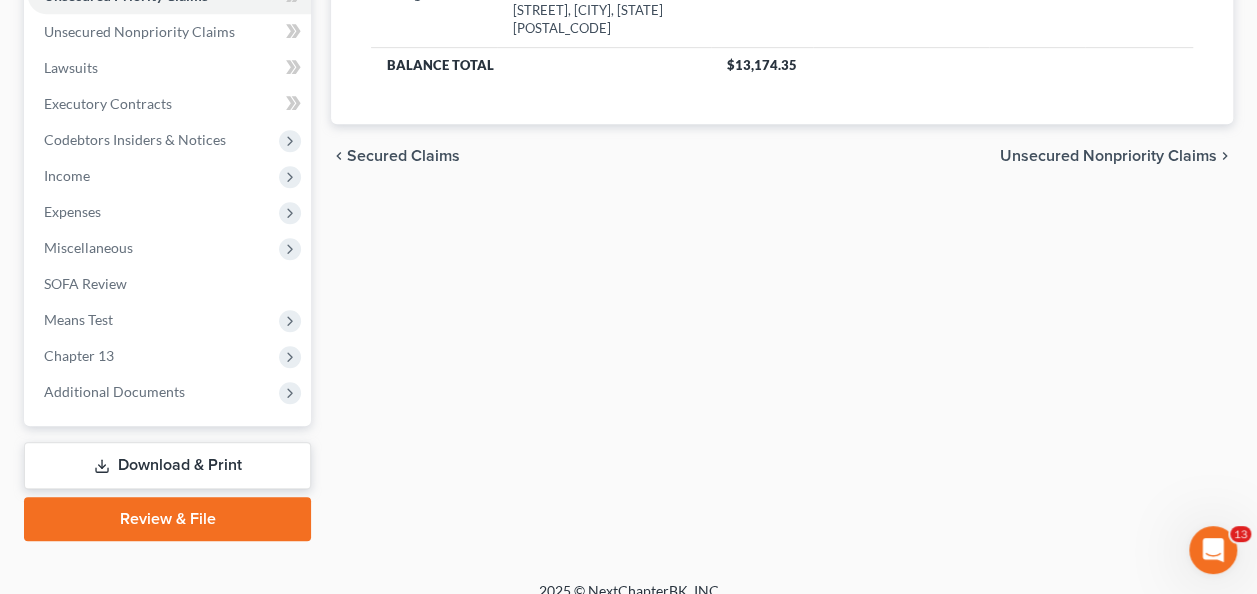 click on "Download & Print" at bounding box center [167, 465] 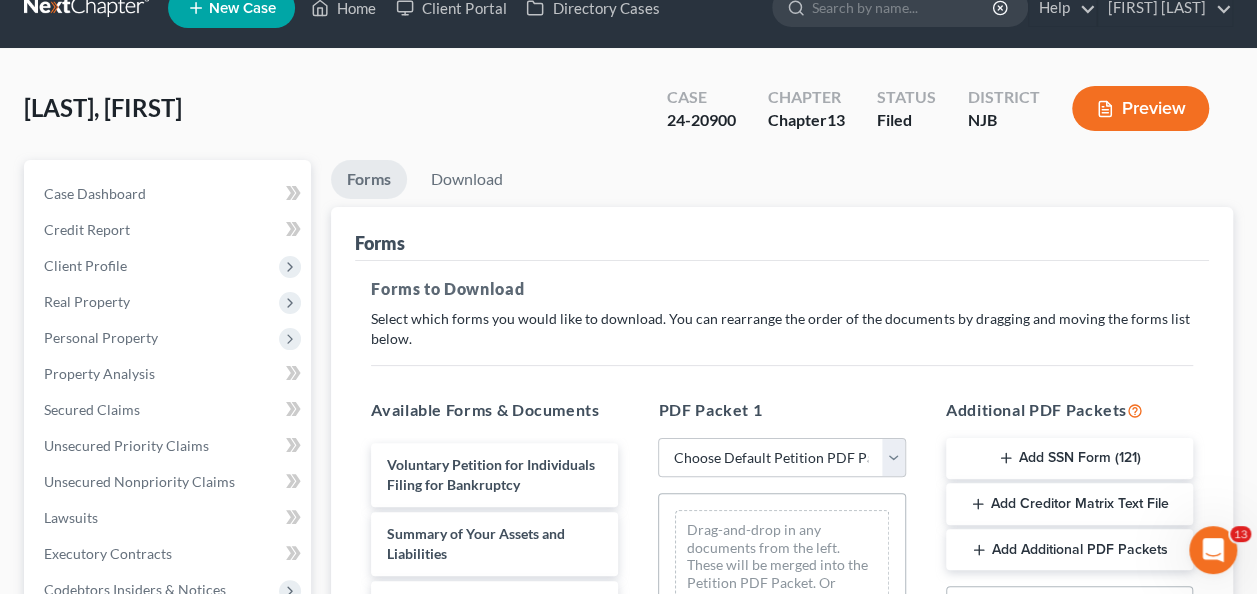scroll, scrollTop: 0, scrollLeft: 0, axis: both 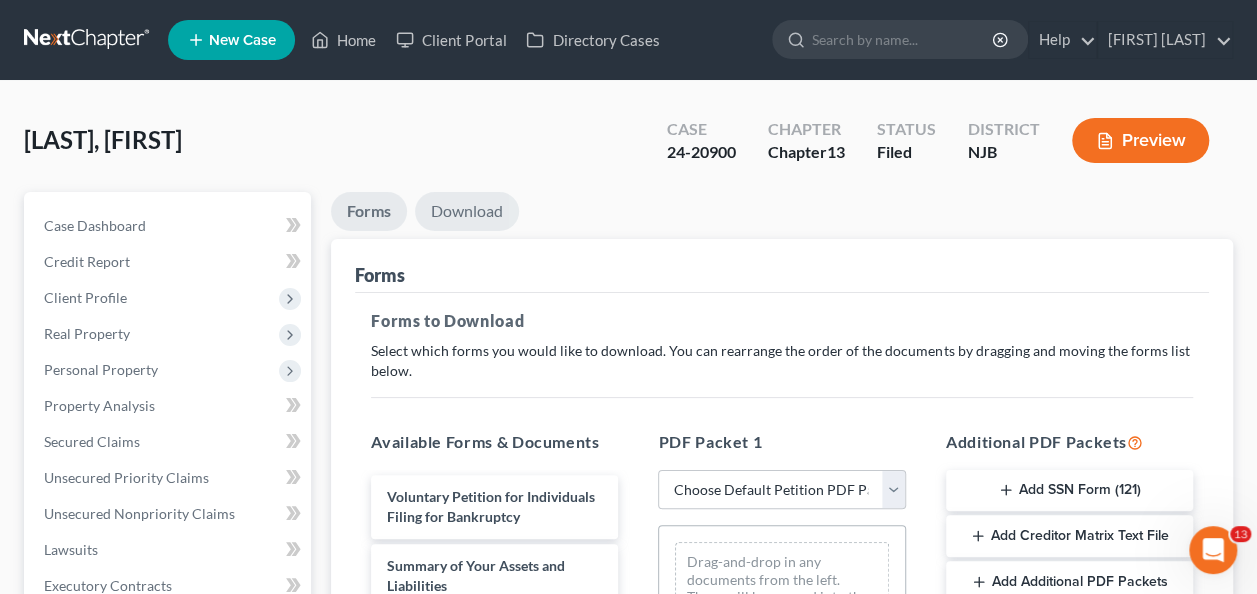 click on "Download" at bounding box center [467, 211] 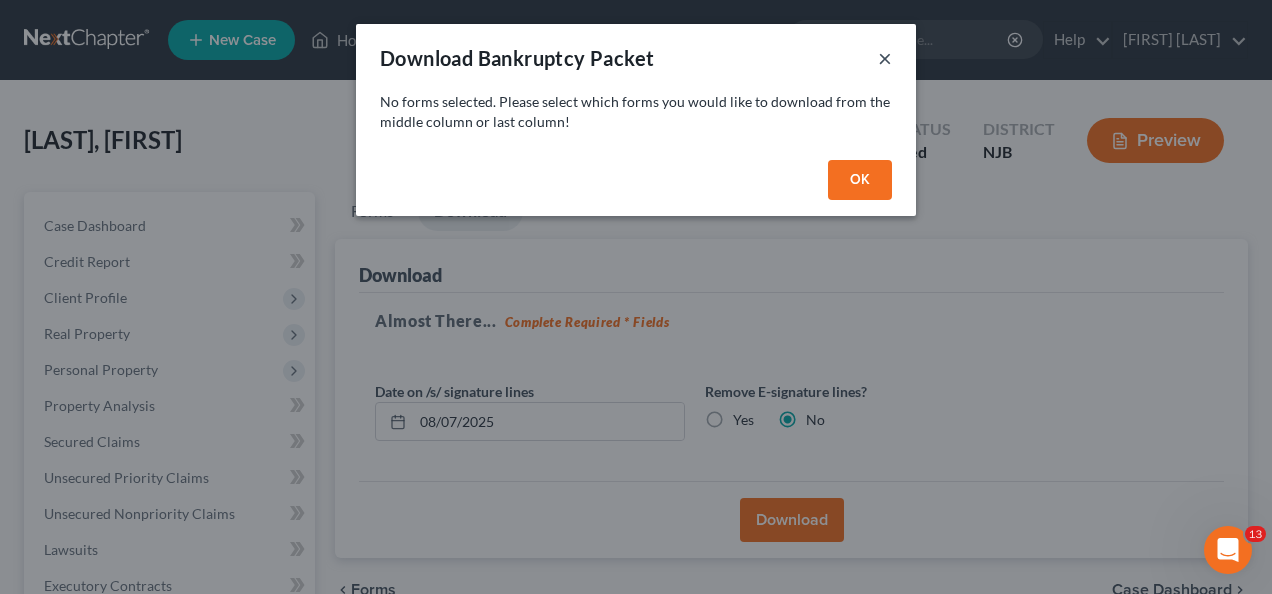 click on "×" at bounding box center (885, 58) 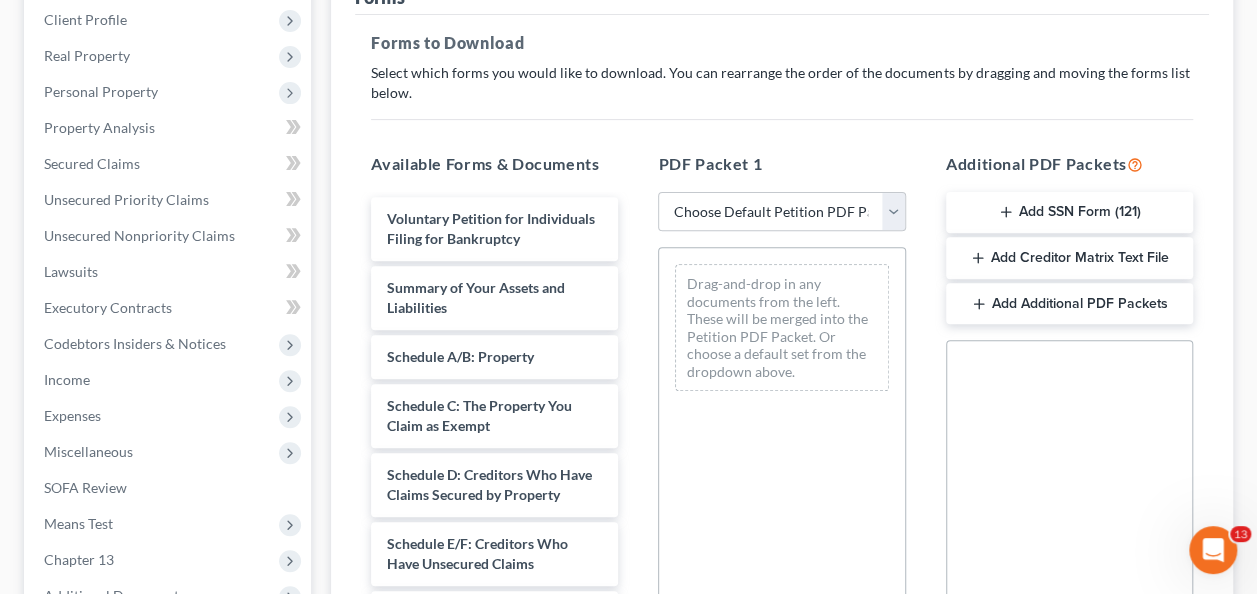 scroll, scrollTop: 296, scrollLeft: 0, axis: vertical 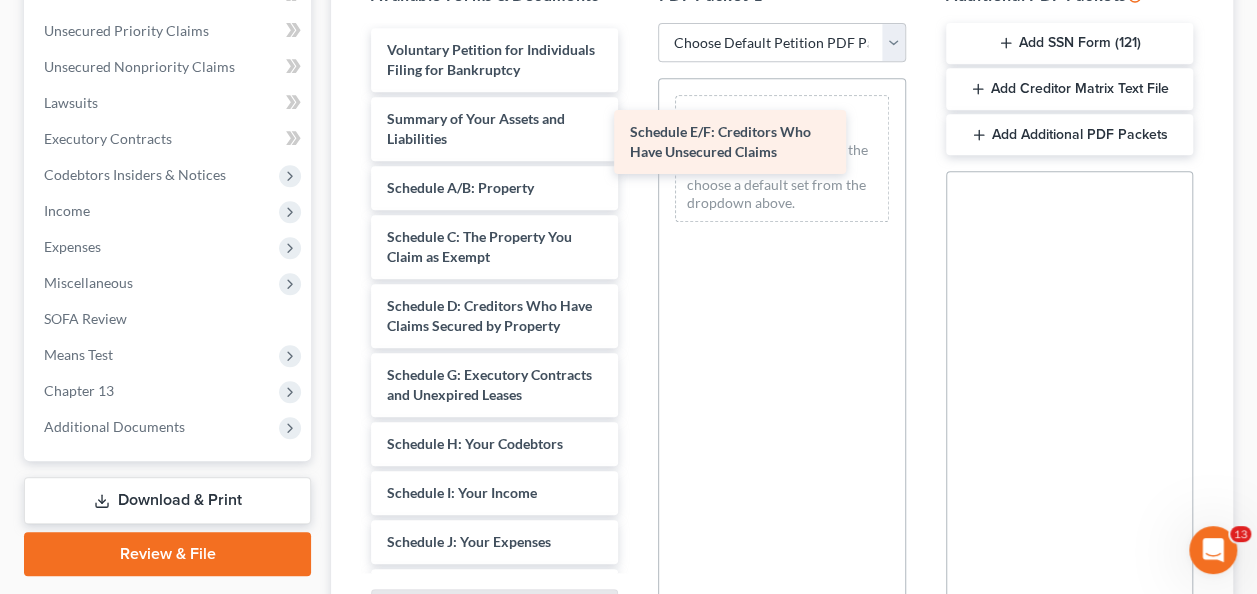 drag, startPoint x: 576, startPoint y: 398, endPoint x: 819, endPoint y: 117, distance: 371.49698 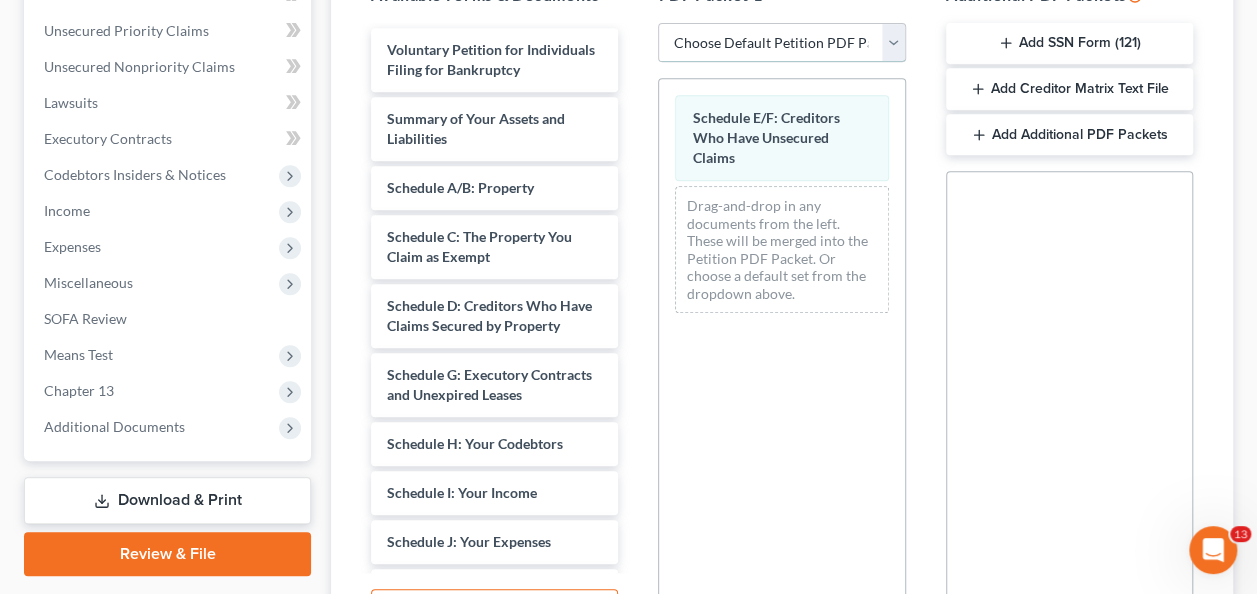 click on "Choose Default Petition PDF Packet Complete Bankruptcy Petition (all forms and schedules) Emergency Filing Forms (Petition and Creditor List Only) Amended Forms Signature Pages Only Supplemental Post Petition (Sch. I & J) Supplemental Post Petition (Sch. I) Supplemental Post Petition (Sch. J)" at bounding box center (781, 43) 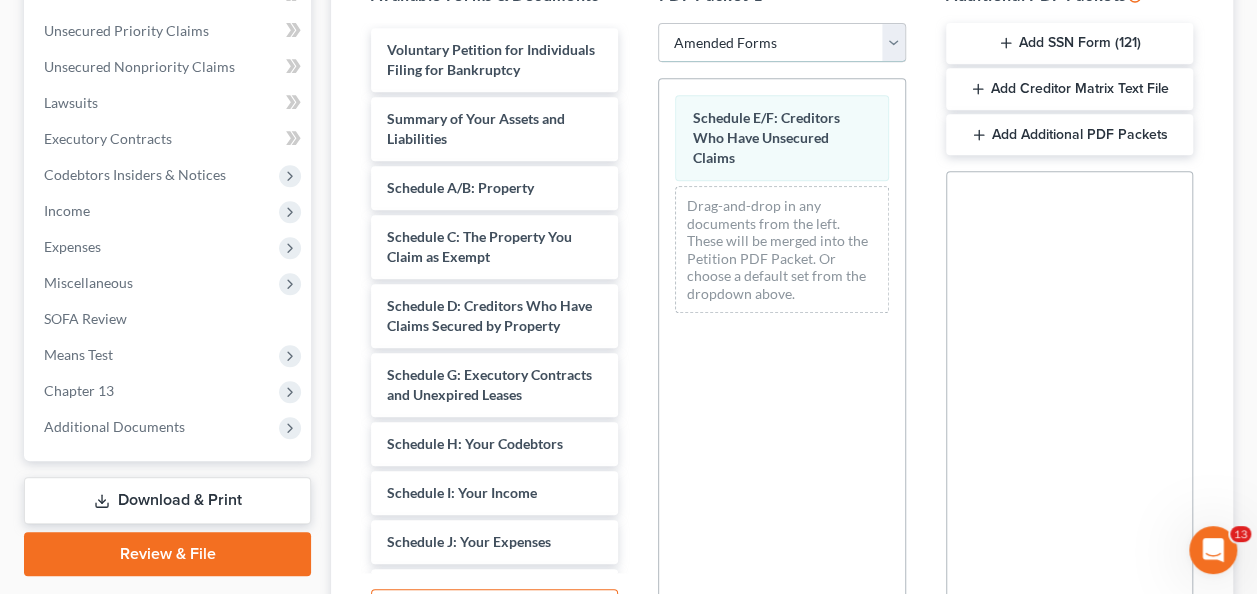 click on "Choose Default Petition PDF Packet Complete Bankruptcy Petition (all forms and schedules) Emergency Filing Forms (Petition and Creditor List Only) Amended Forms Signature Pages Only Supplemental Post Petition (Sch. I & J) Supplemental Post Petition (Sch. I) Supplemental Post Petition (Sch. J)" at bounding box center (781, 43) 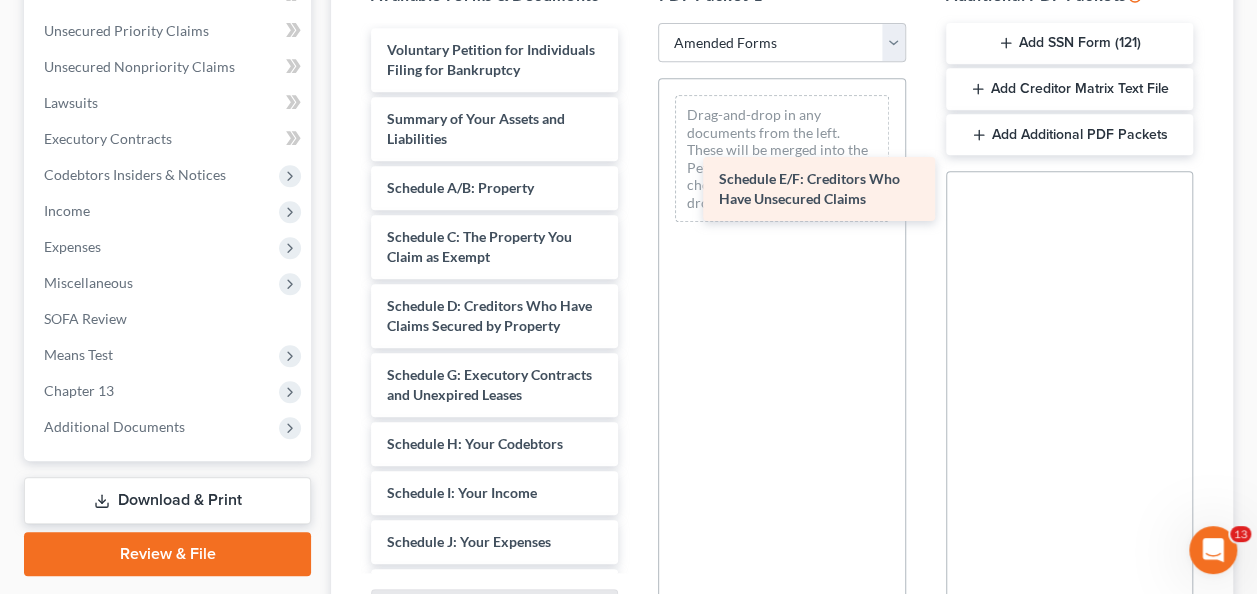 drag, startPoint x: 464, startPoint y: 417, endPoint x: 752, endPoint y: 128, distance: 408.00122 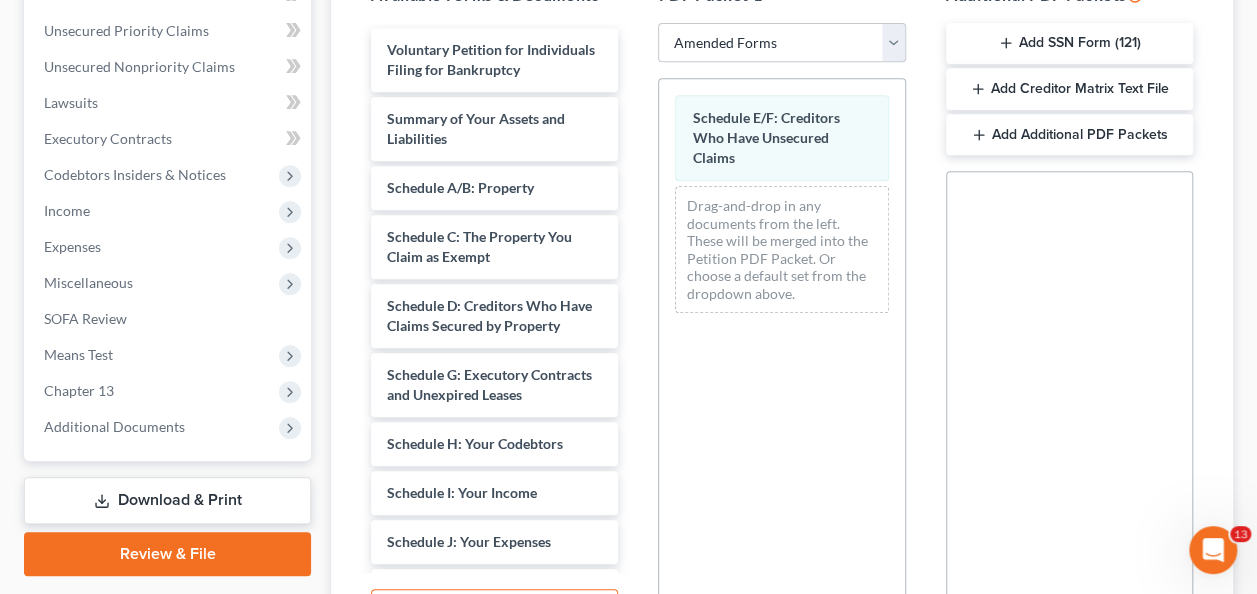 scroll, scrollTop: 645, scrollLeft: 0, axis: vertical 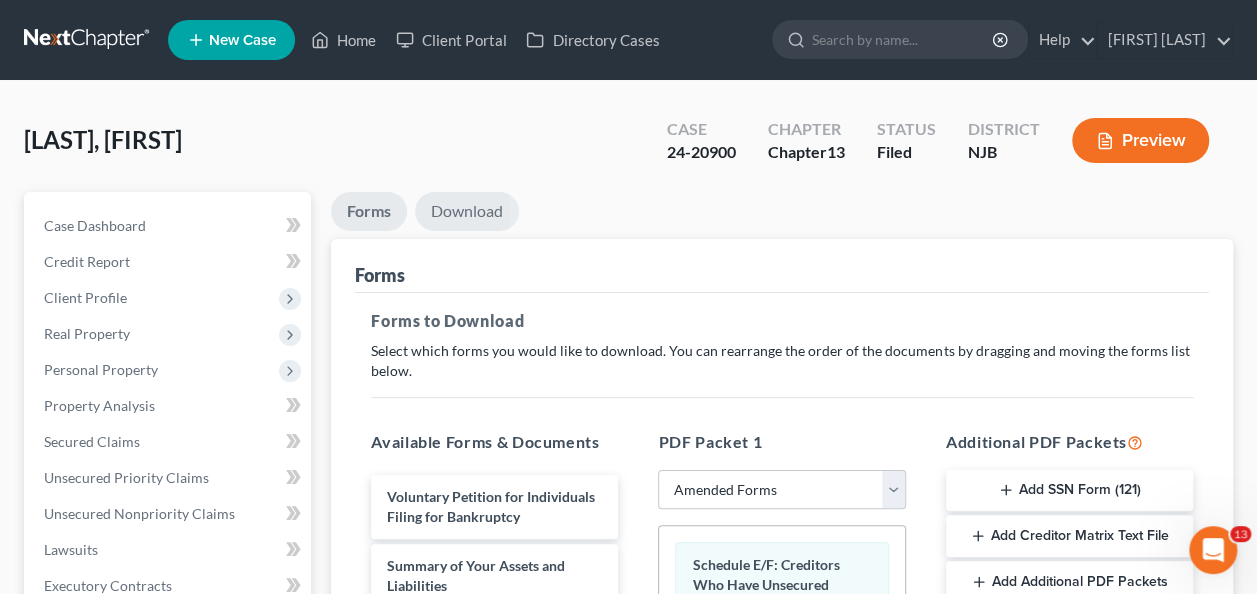 click on "Download" at bounding box center [467, 211] 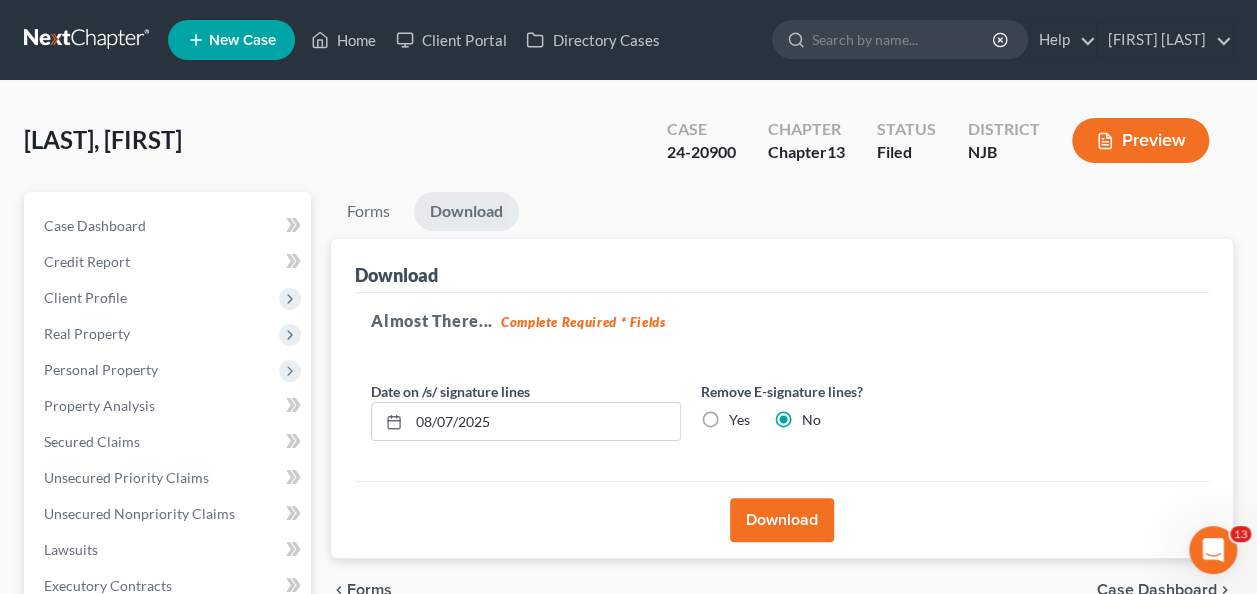 click on "Download" at bounding box center (782, 520) 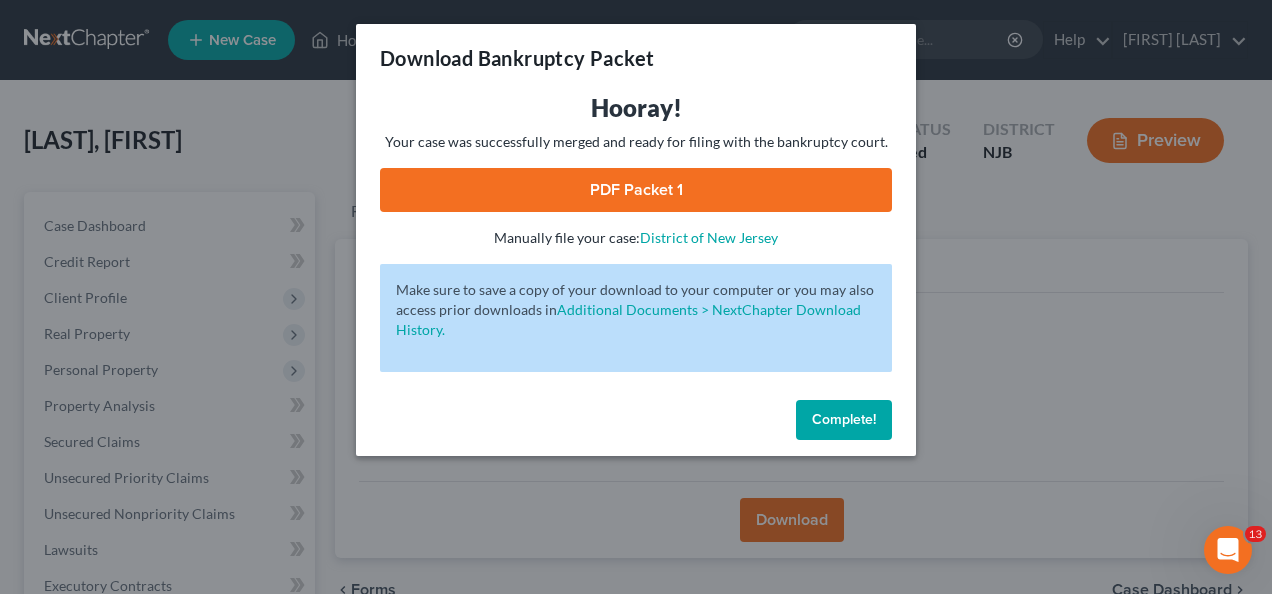 click on "PDF Packet 1" at bounding box center [636, 190] 